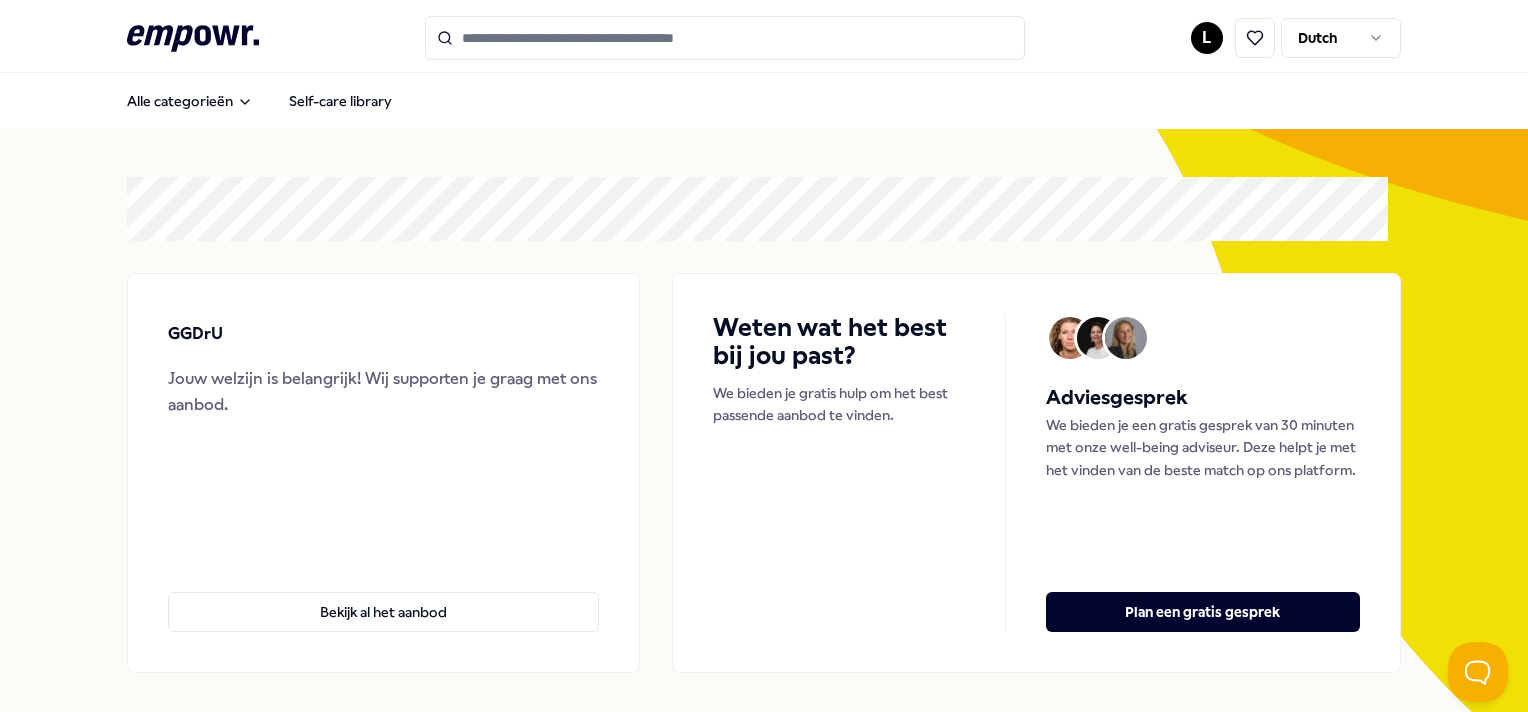 scroll, scrollTop: 0, scrollLeft: 0, axis: both 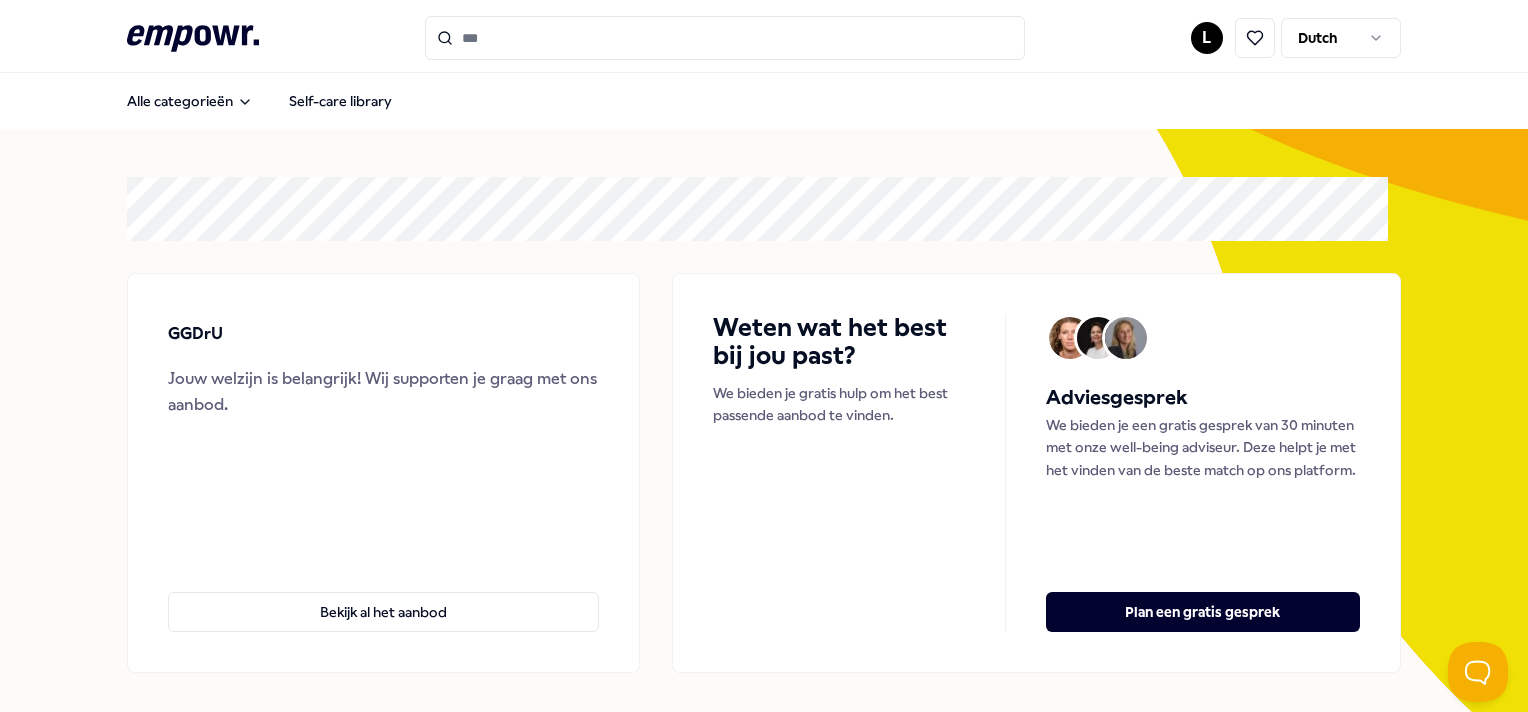click at bounding box center (725, 38) 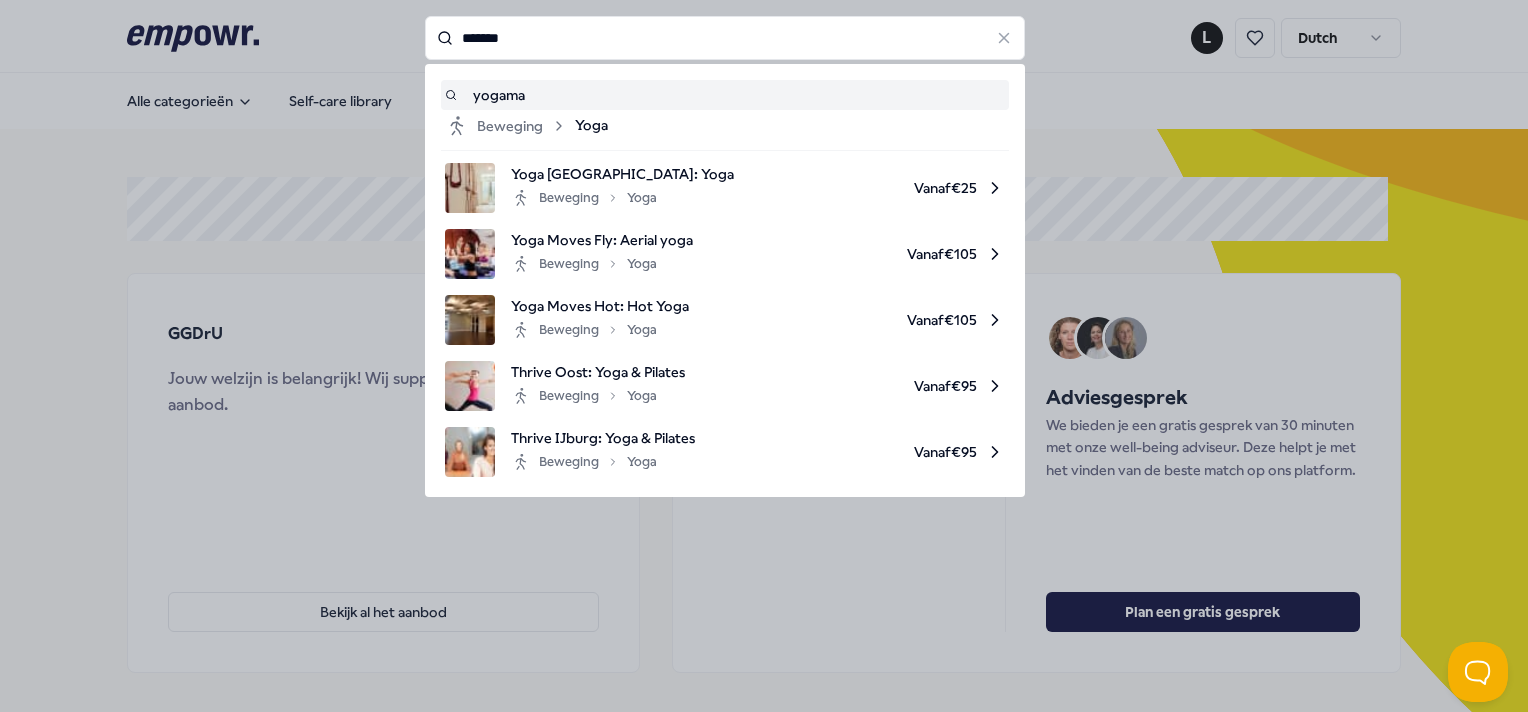 type on "*******" 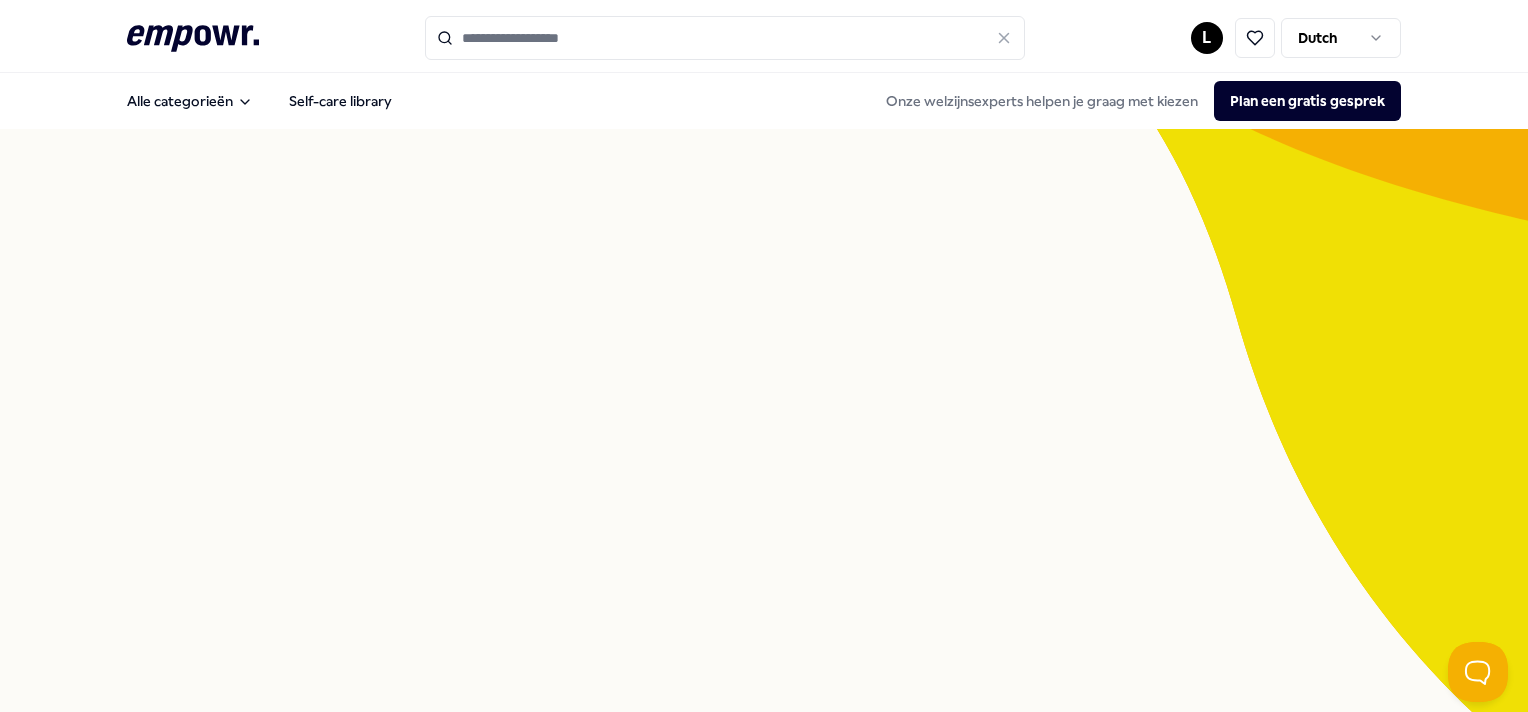 type on "*******" 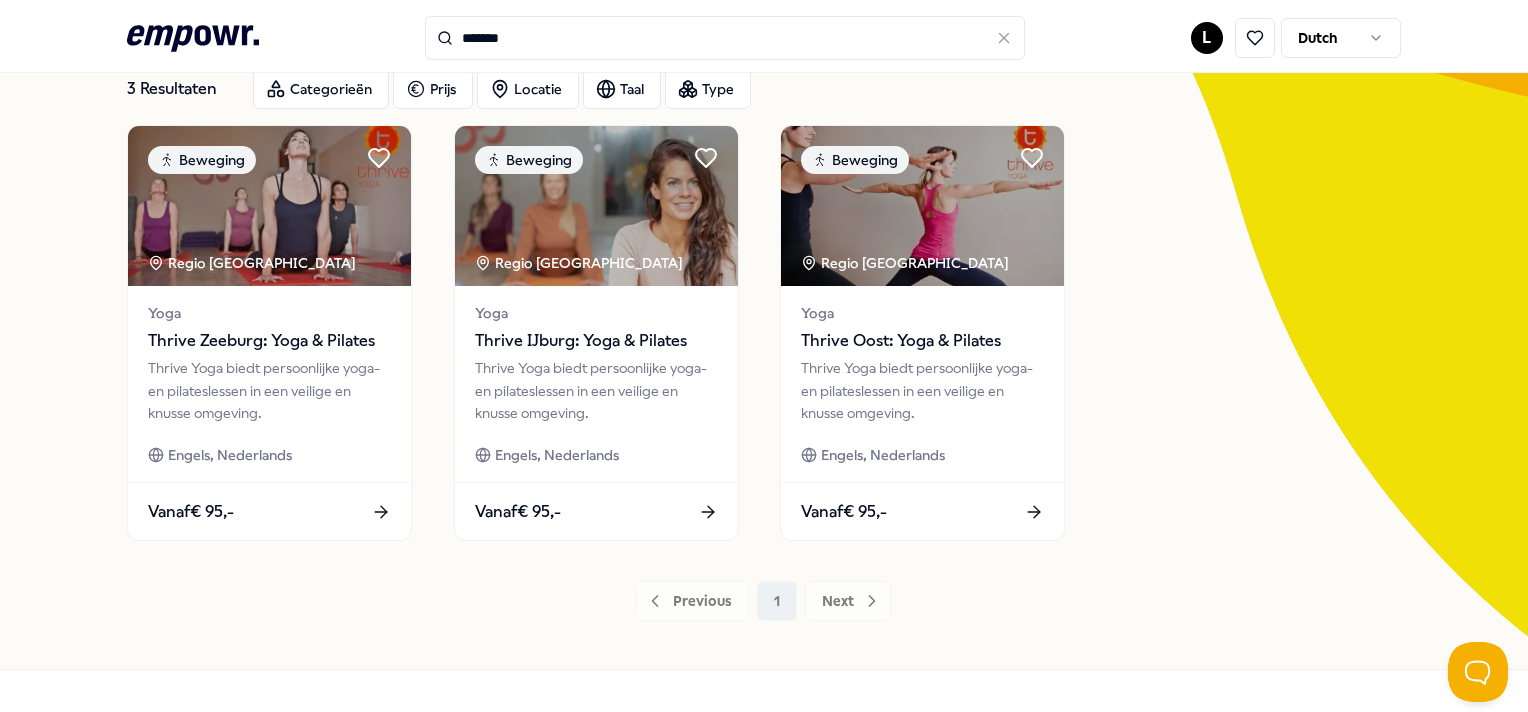 scroll, scrollTop: 180, scrollLeft: 0, axis: vertical 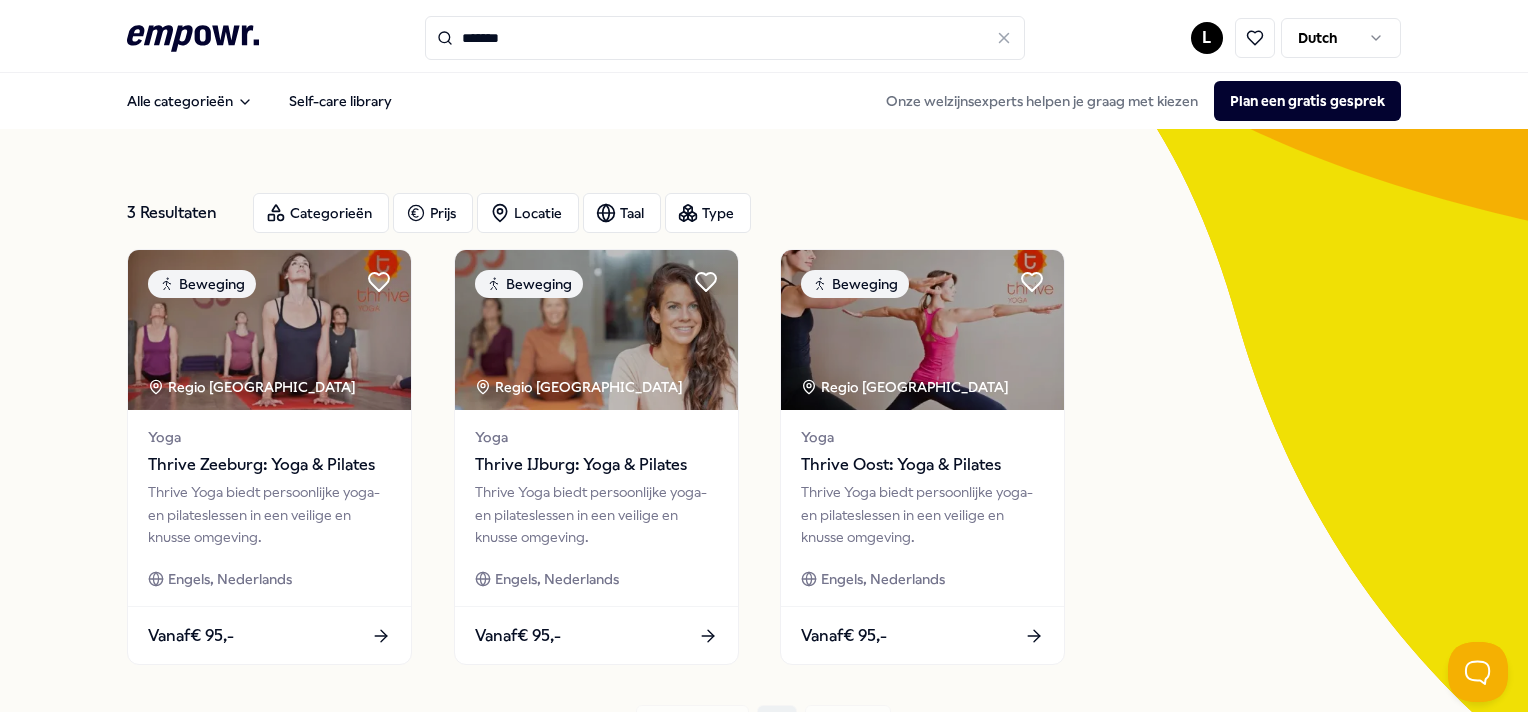 click on "*******" at bounding box center [725, 38] 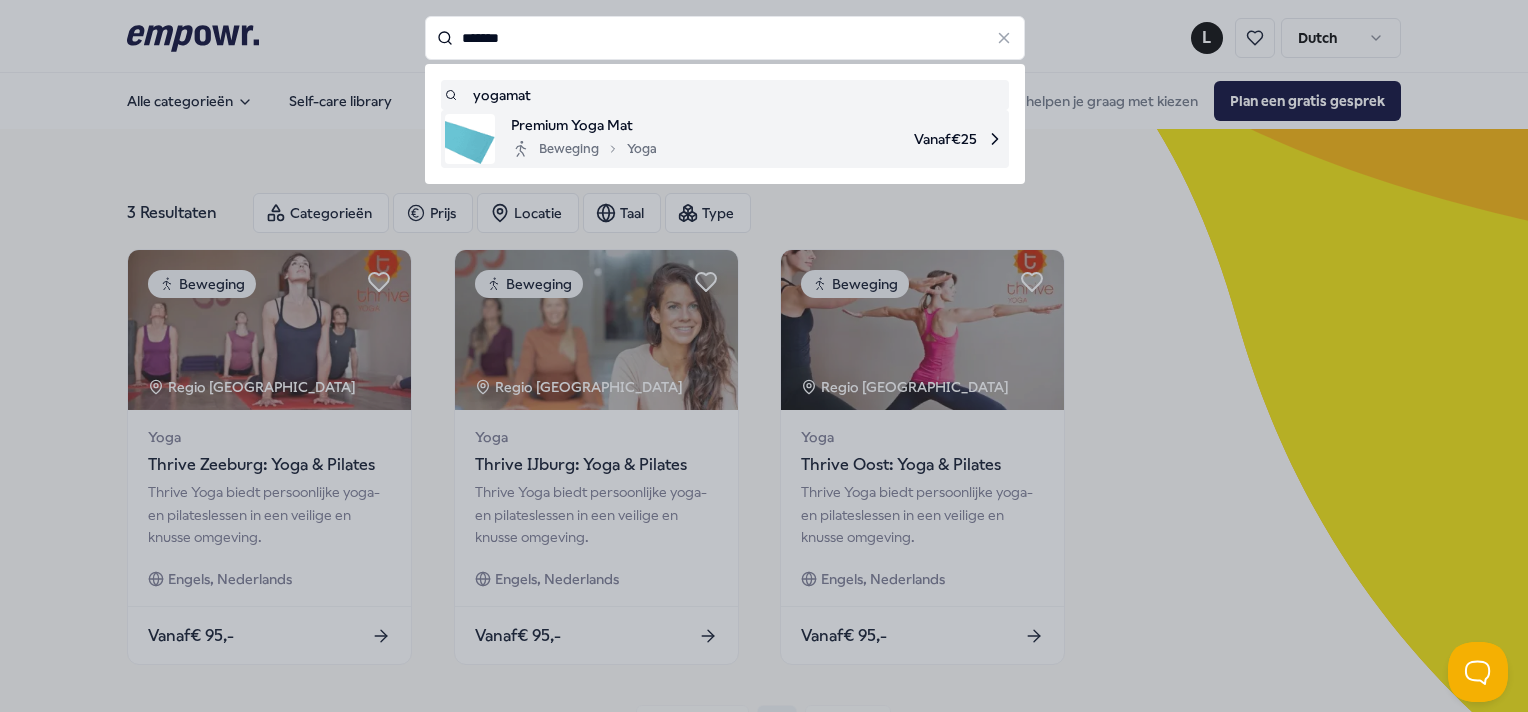 click on "Premium Yoga Mat" at bounding box center [584, 125] 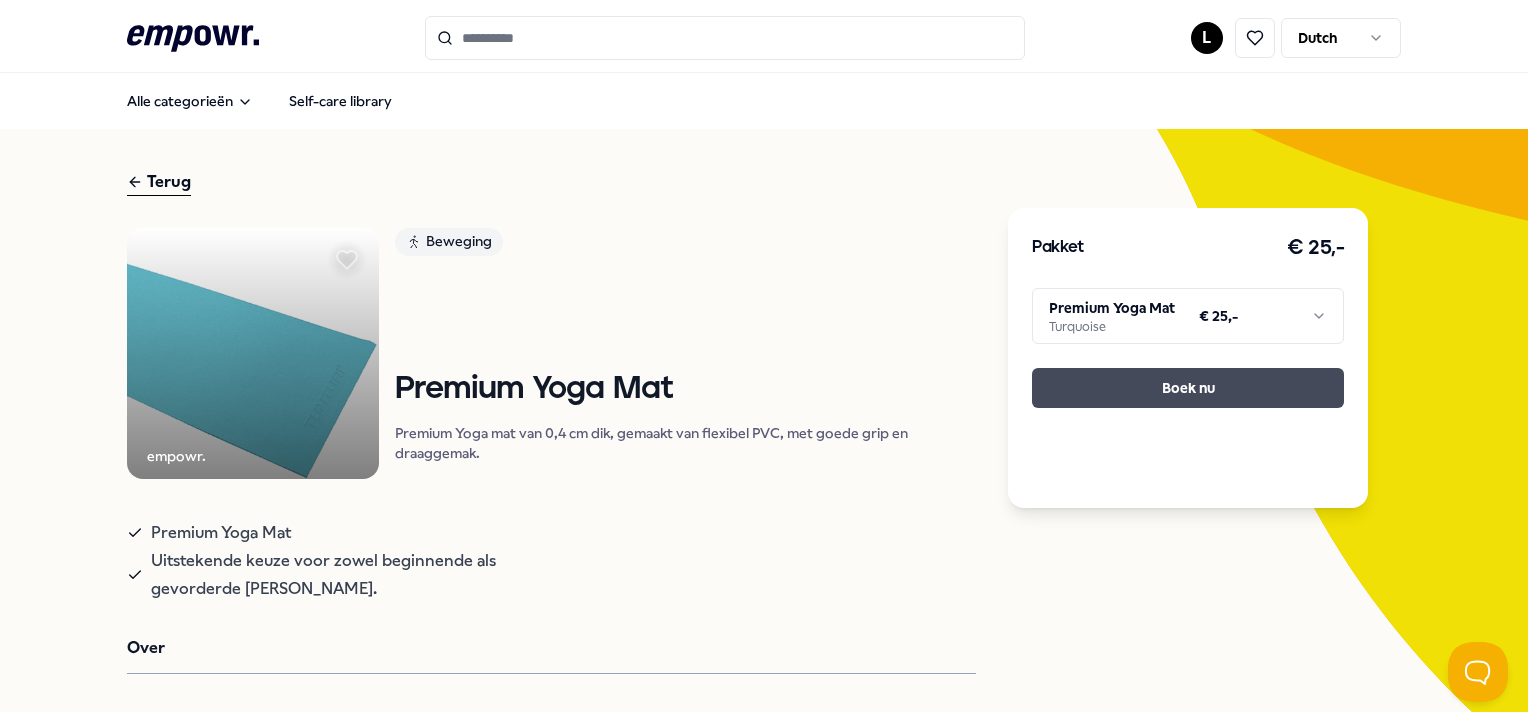 click on "Boek nu" at bounding box center (1188, 388) 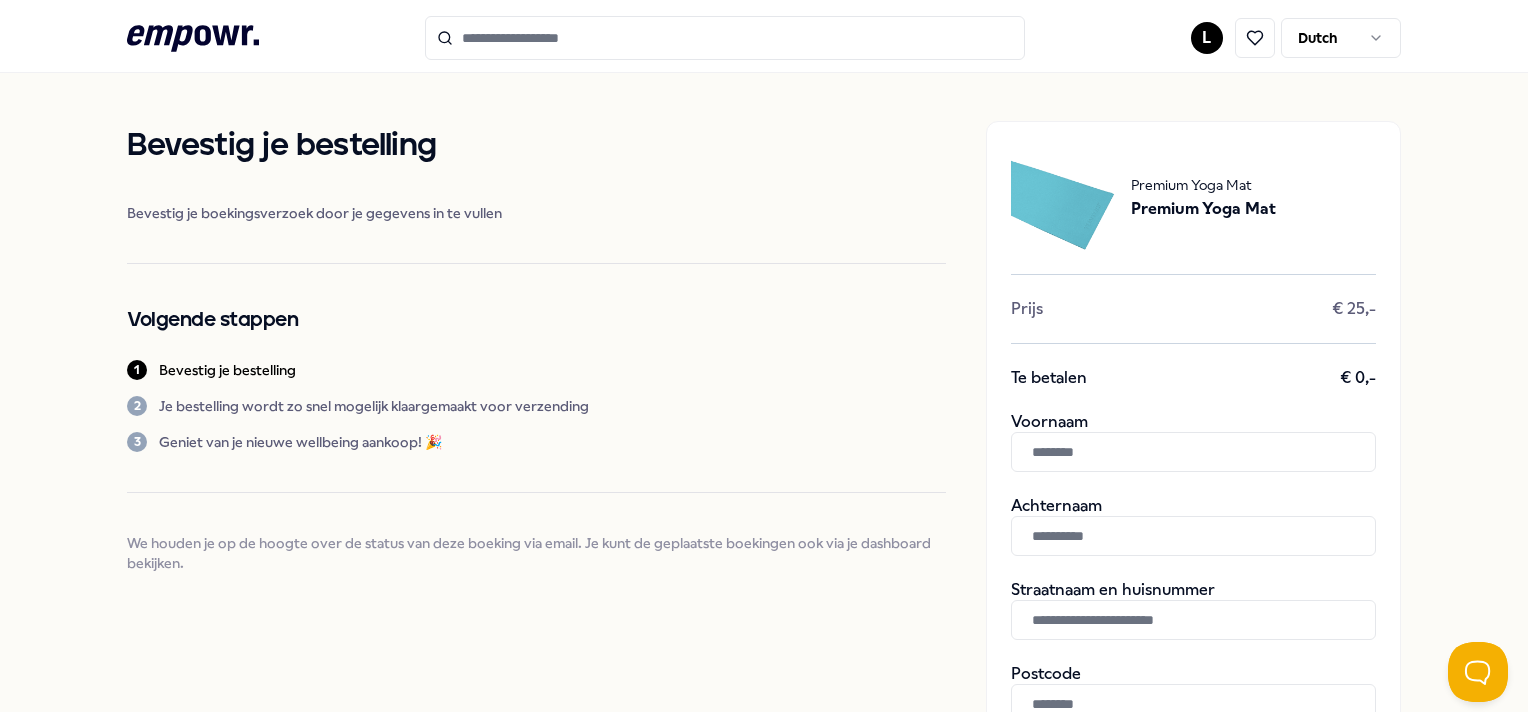 click at bounding box center (1193, 452) 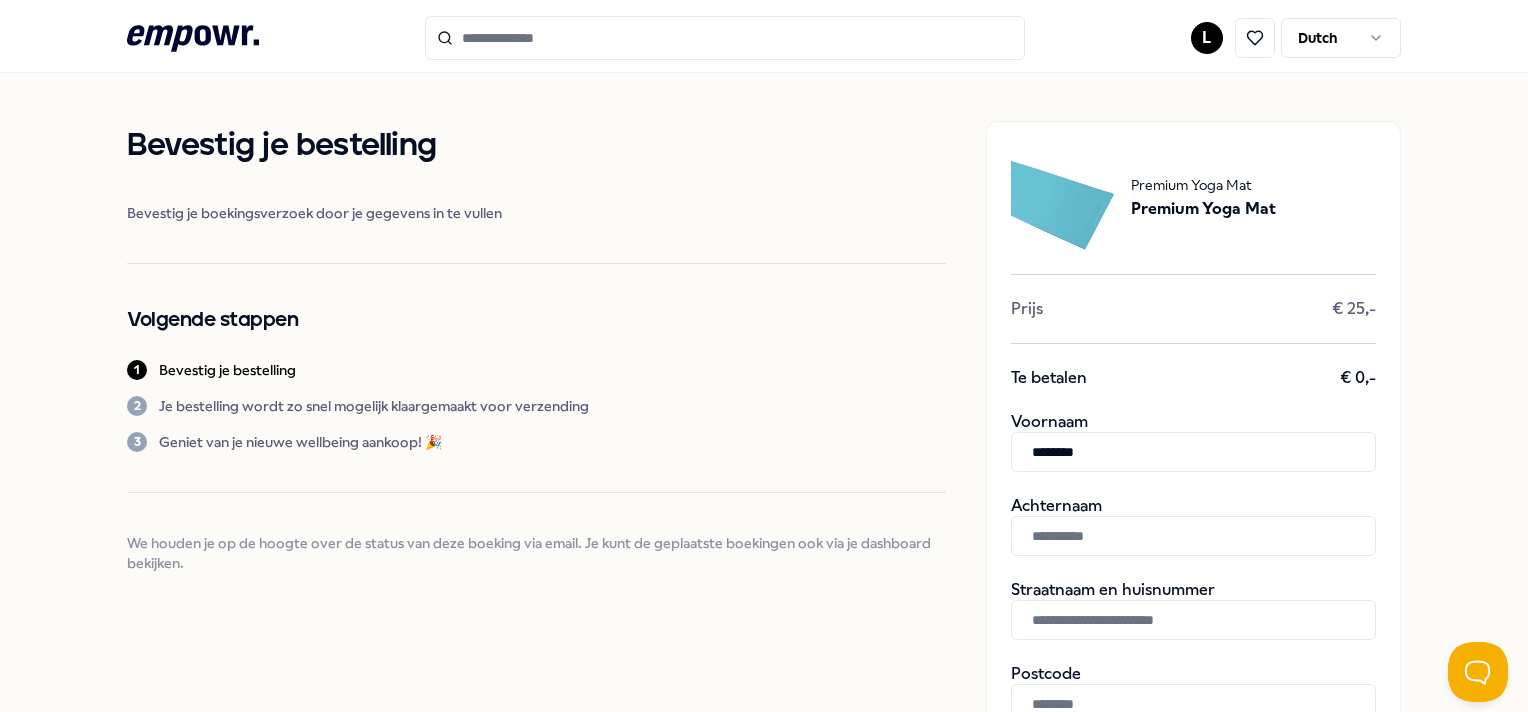 type on "********" 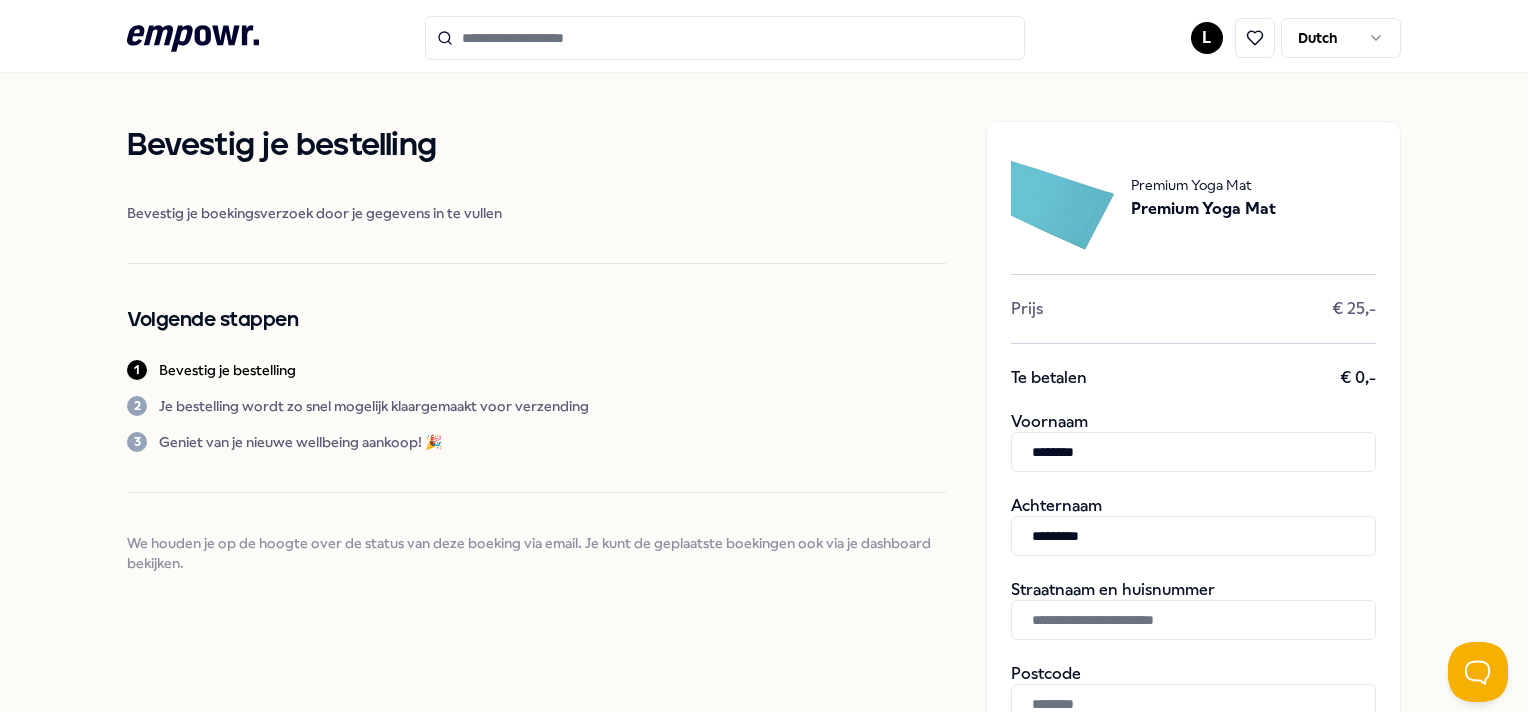 type on "*********" 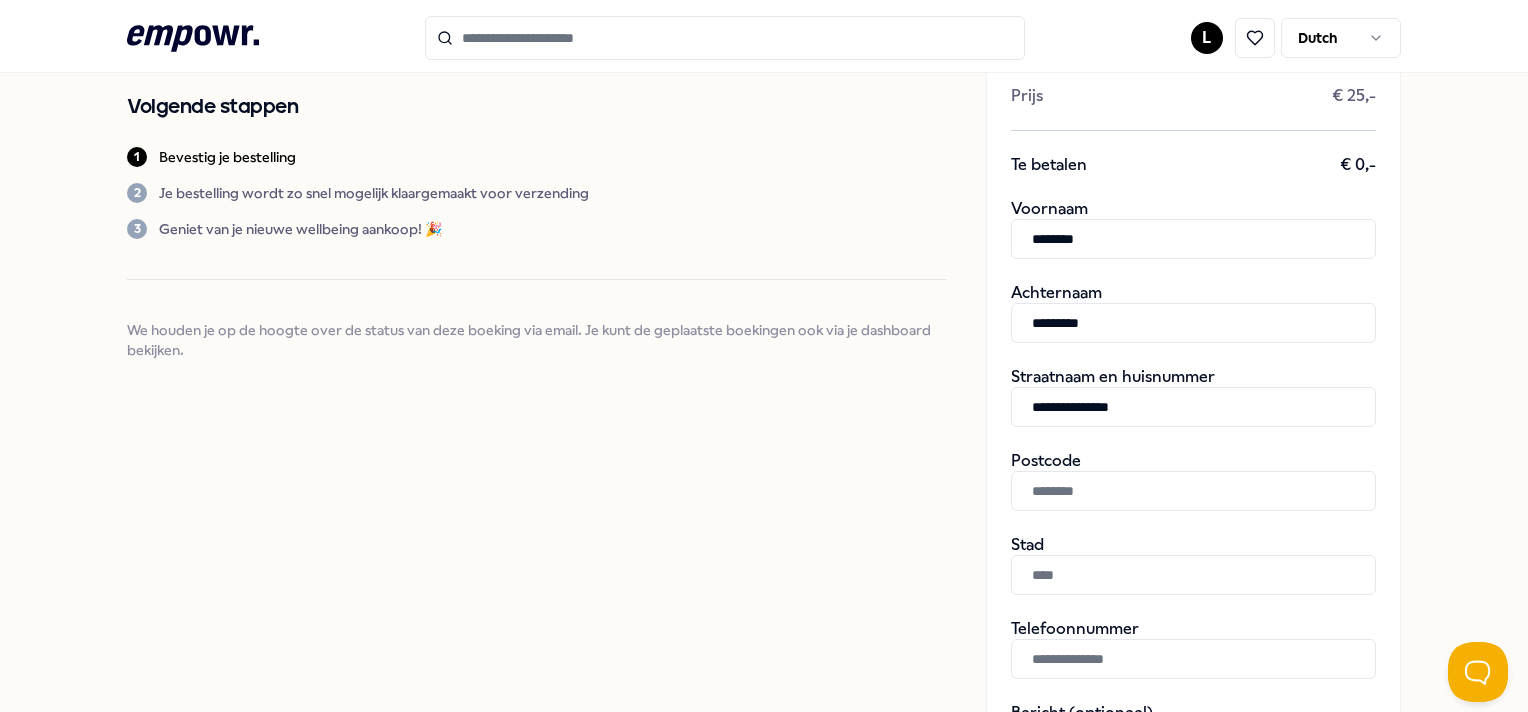 scroll, scrollTop: 216, scrollLeft: 0, axis: vertical 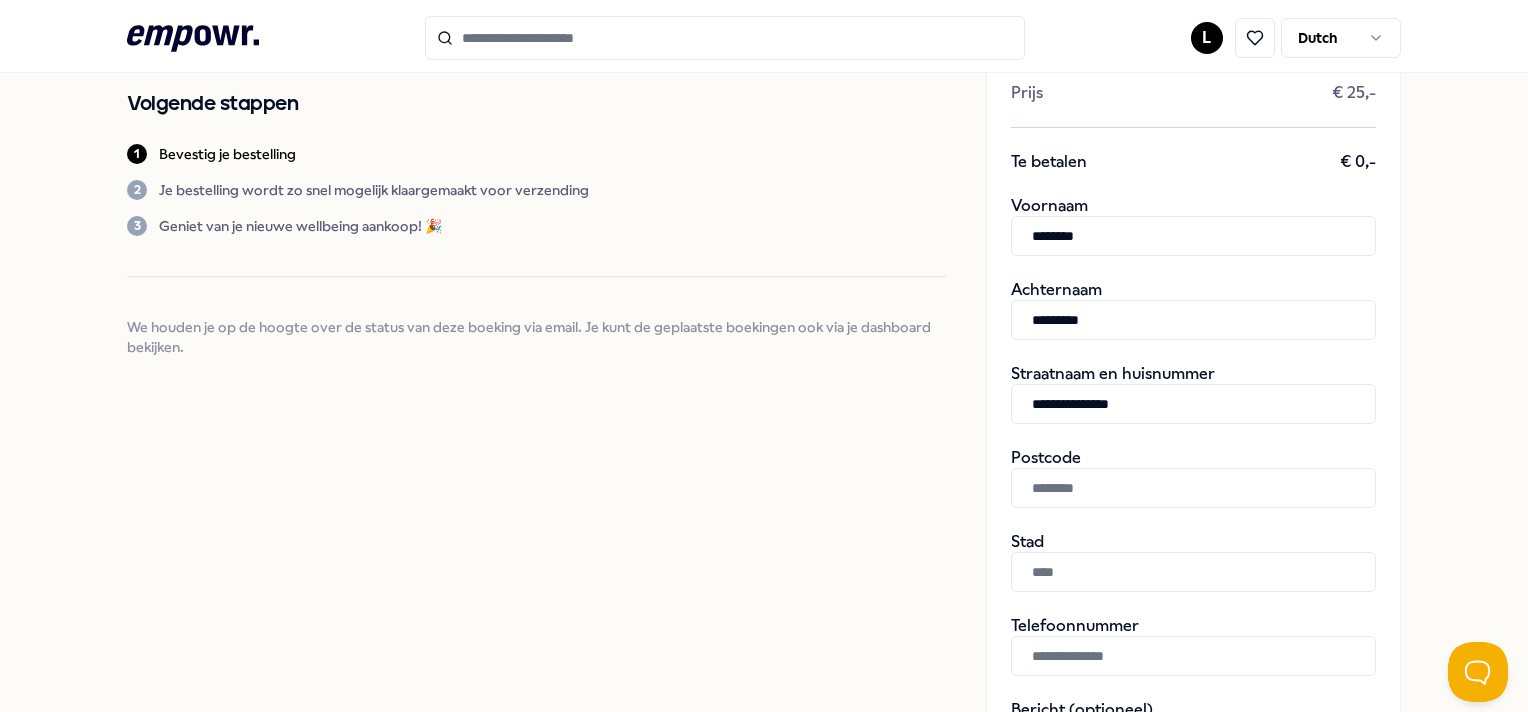 type on "**********" 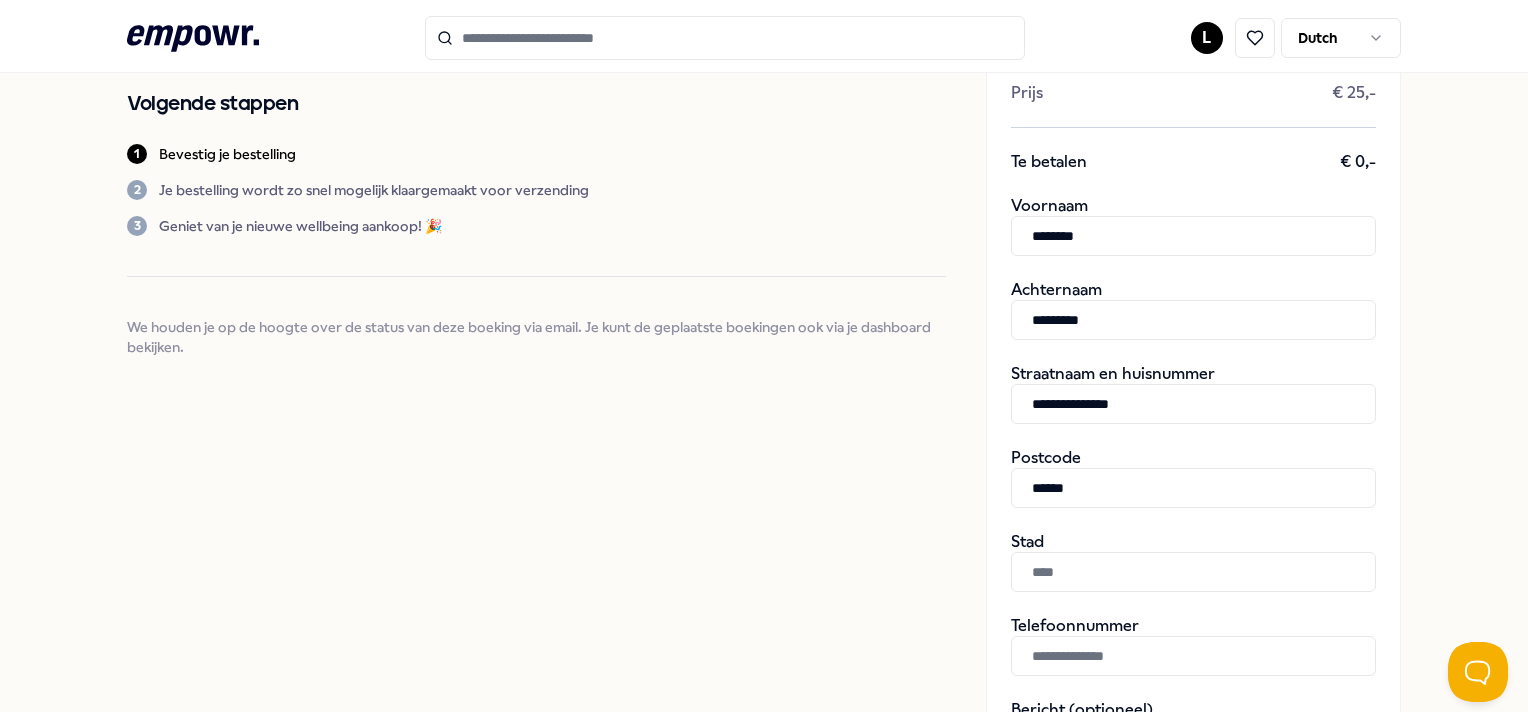 type on "******" 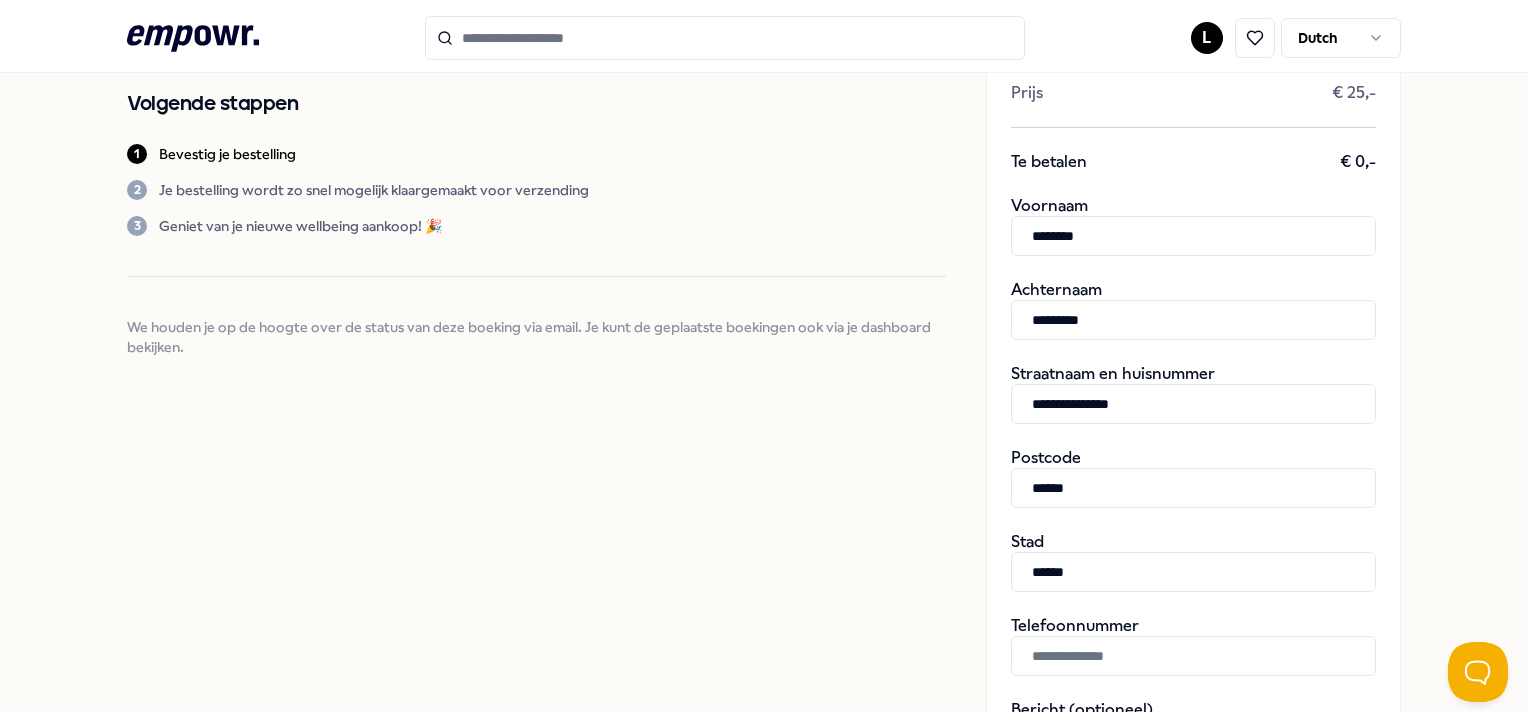 type on "******" 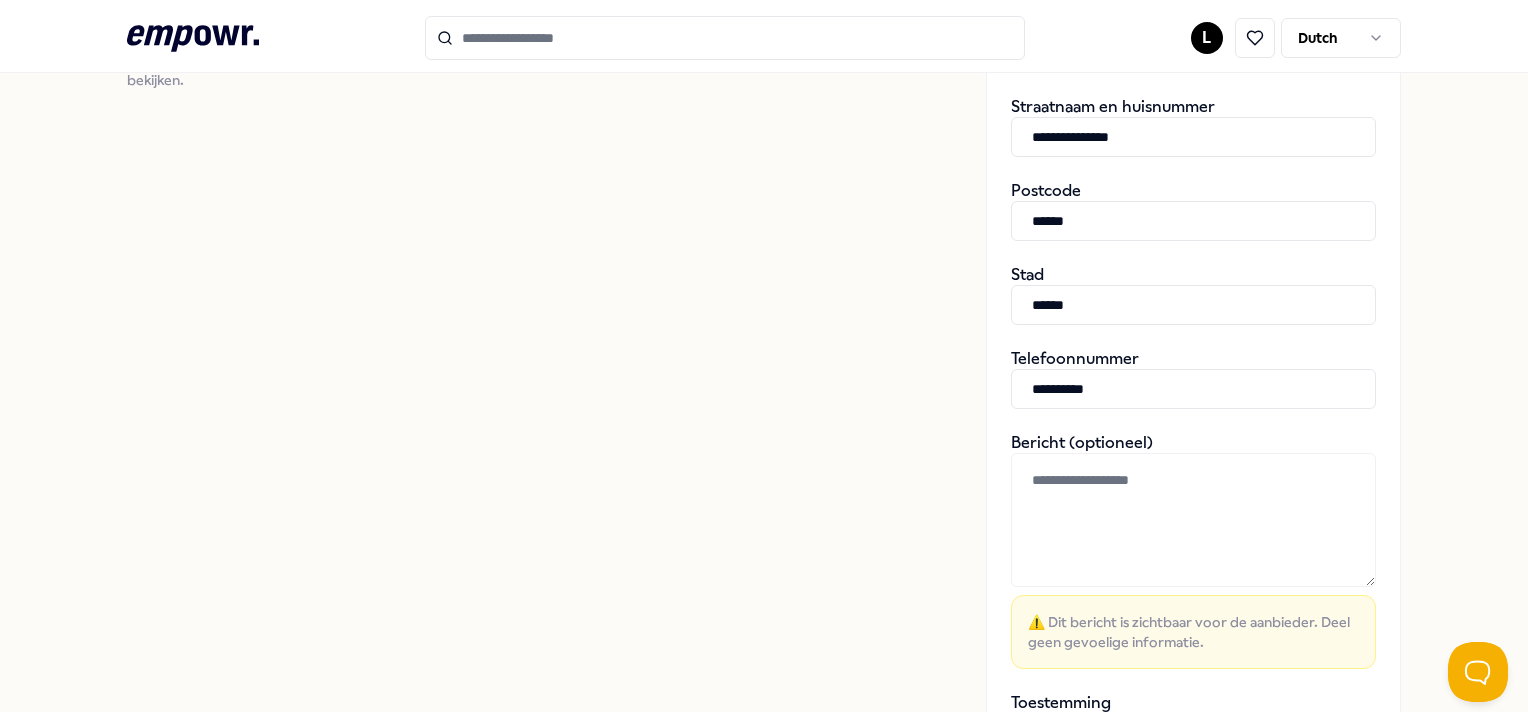 scroll, scrollTop: 484, scrollLeft: 0, axis: vertical 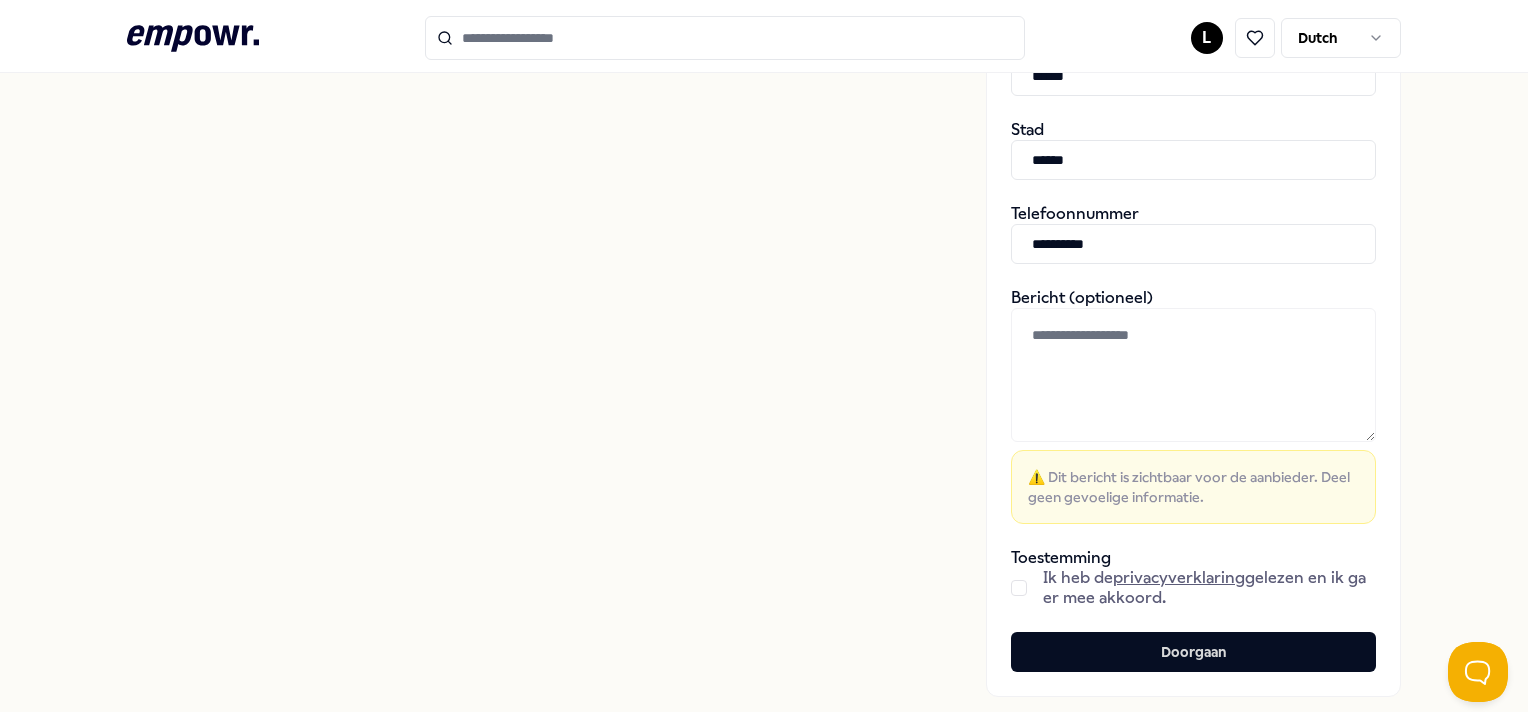 type on "**********" 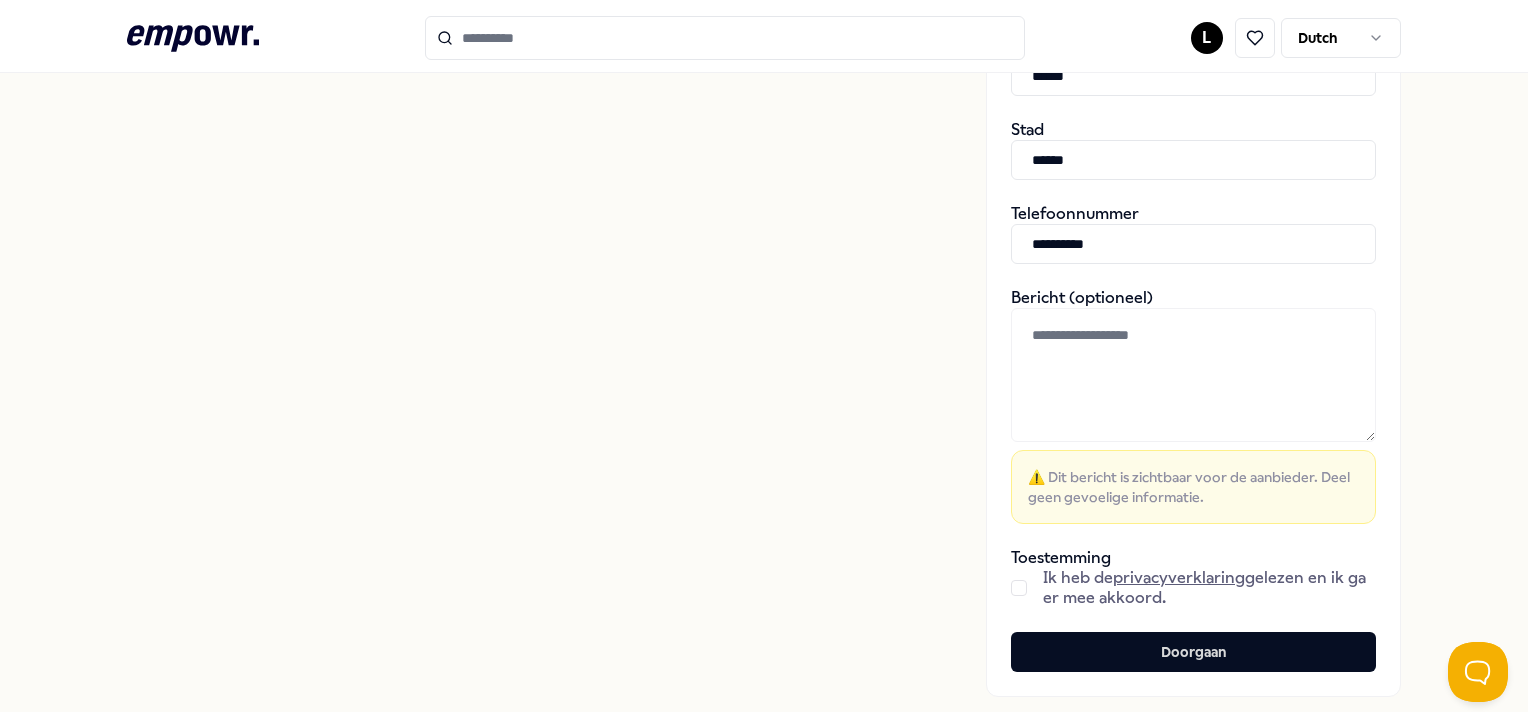 click at bounding box center [1019, 588] 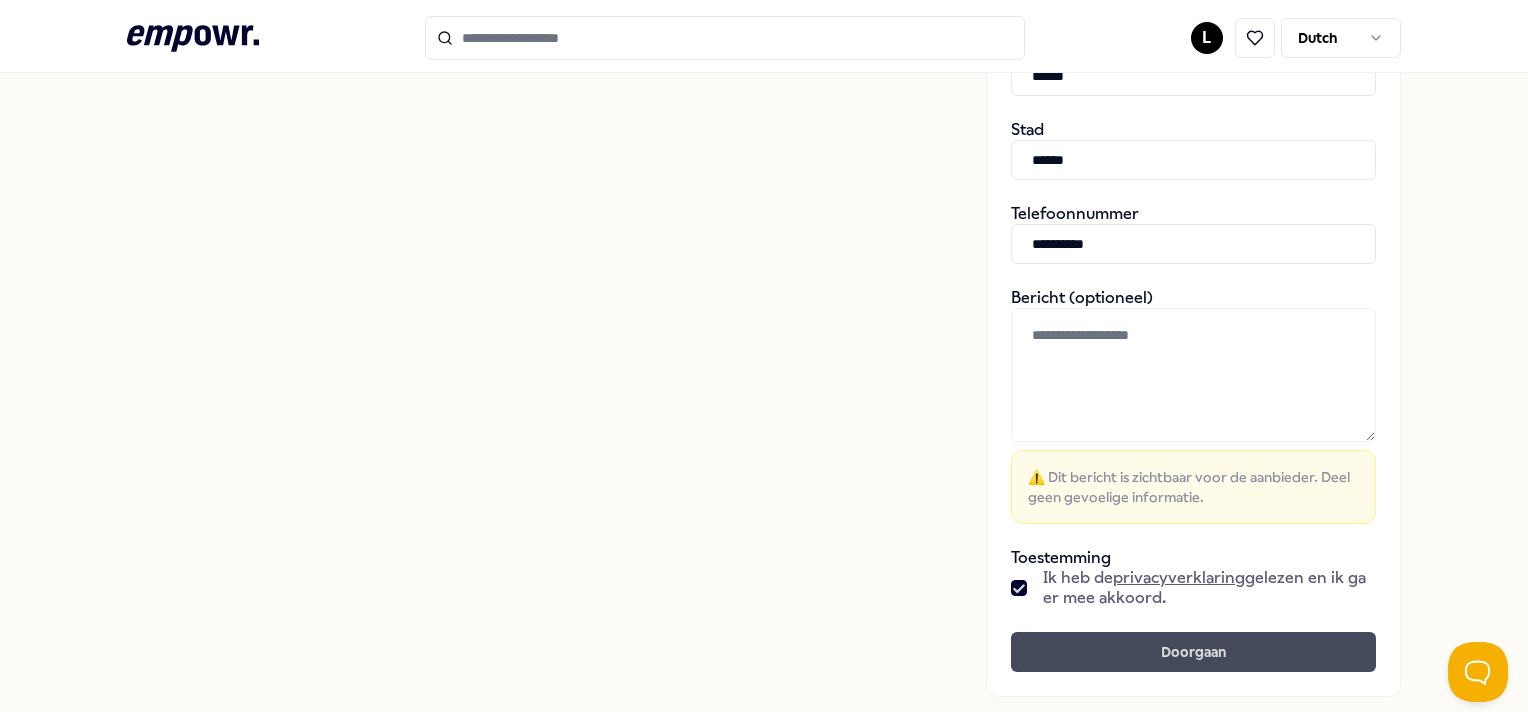 click on "Doorgaan" at bounding box center (1193, 652) 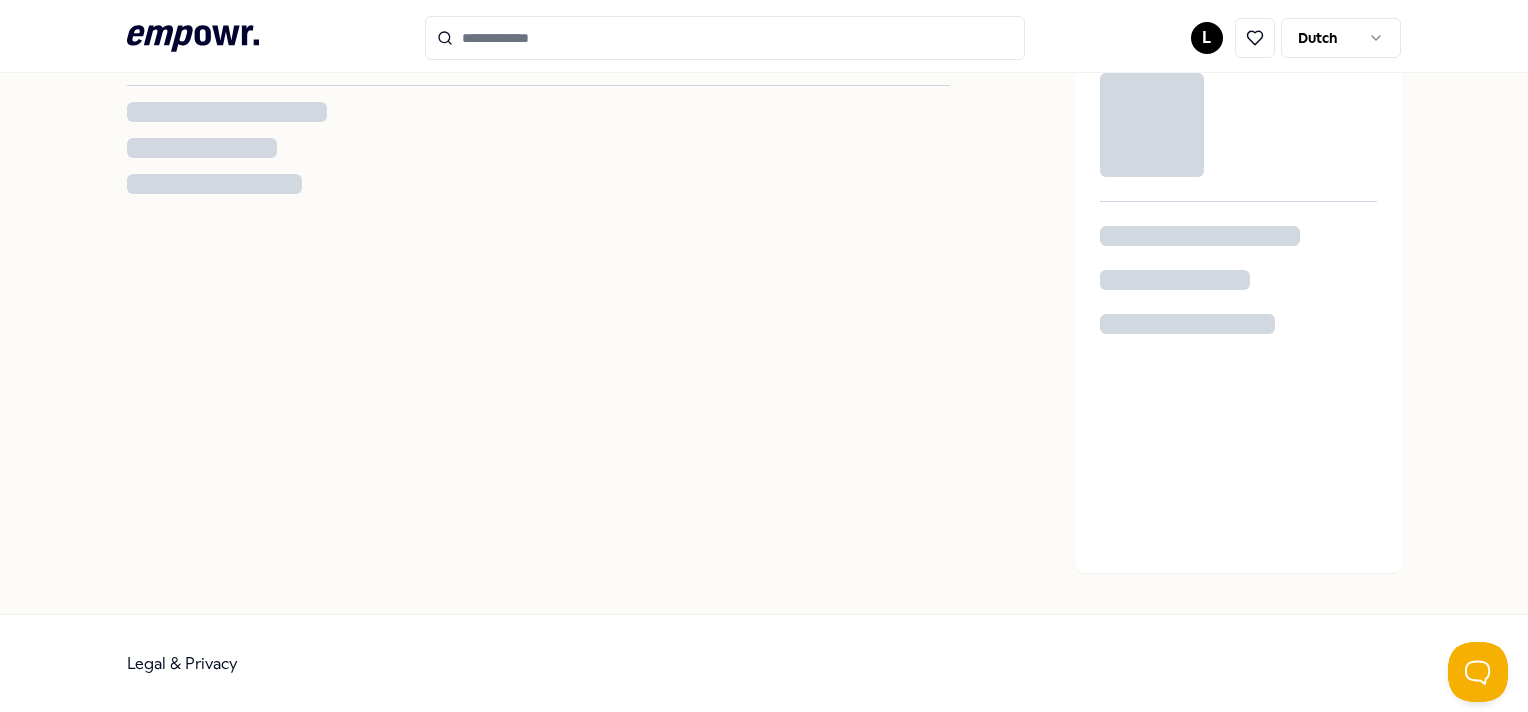 scroll, scrollTop: 0, scrollLeft: 0, axis: both 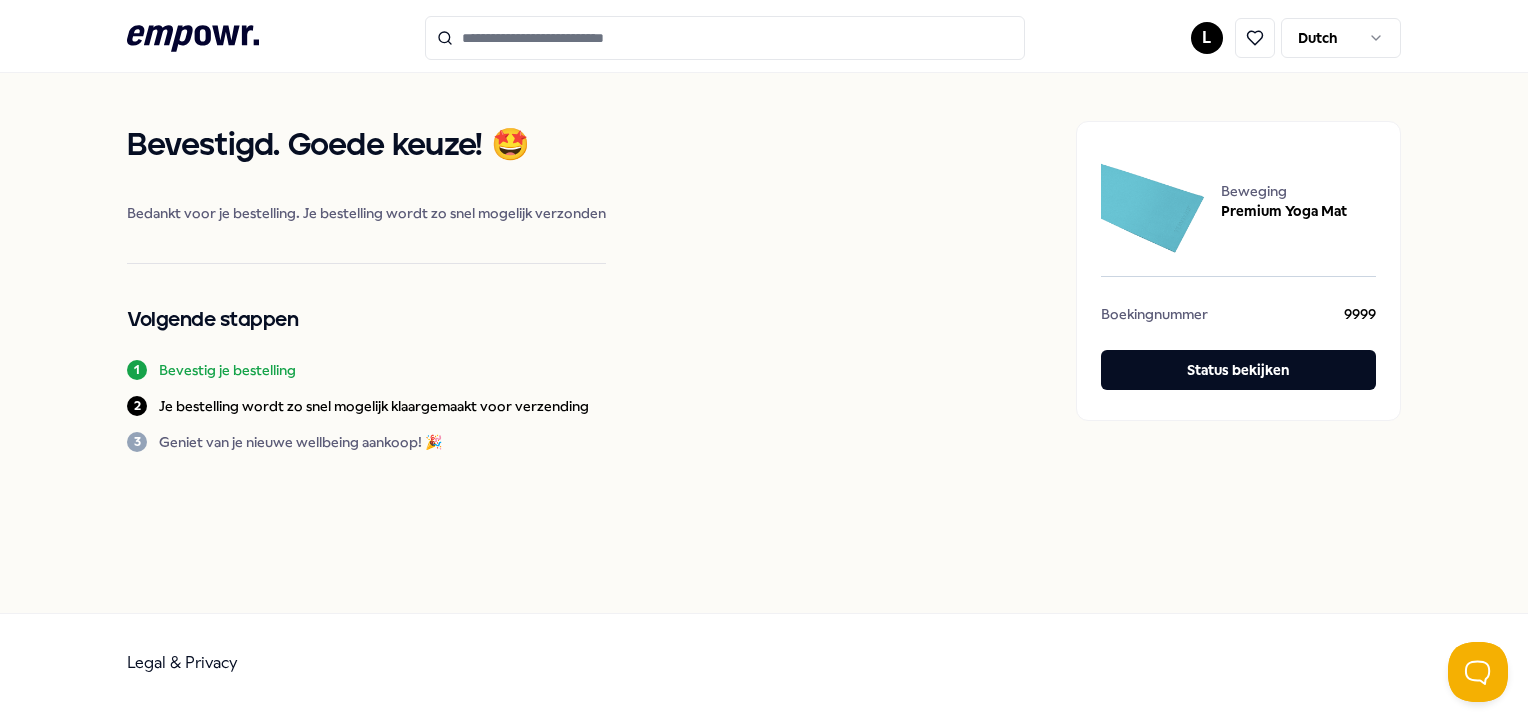 click on "Bevestigd. Goede keuze! 🤩 Bedankt voor je bestelling. Je bestelling wordt zo snel mogelijk verzonden Volgende stappen 1 Bevestig je bestelling 2 Je bestelling wordt zo snel mogelijk klaargemaakt voor verzending 3 Geniet van je nieuwe wellbeing aankoop! 🎉 Beweging Premium Yoga Mat Boekingnummer 9999 Status bekijken" at bounding box center [763, 286] 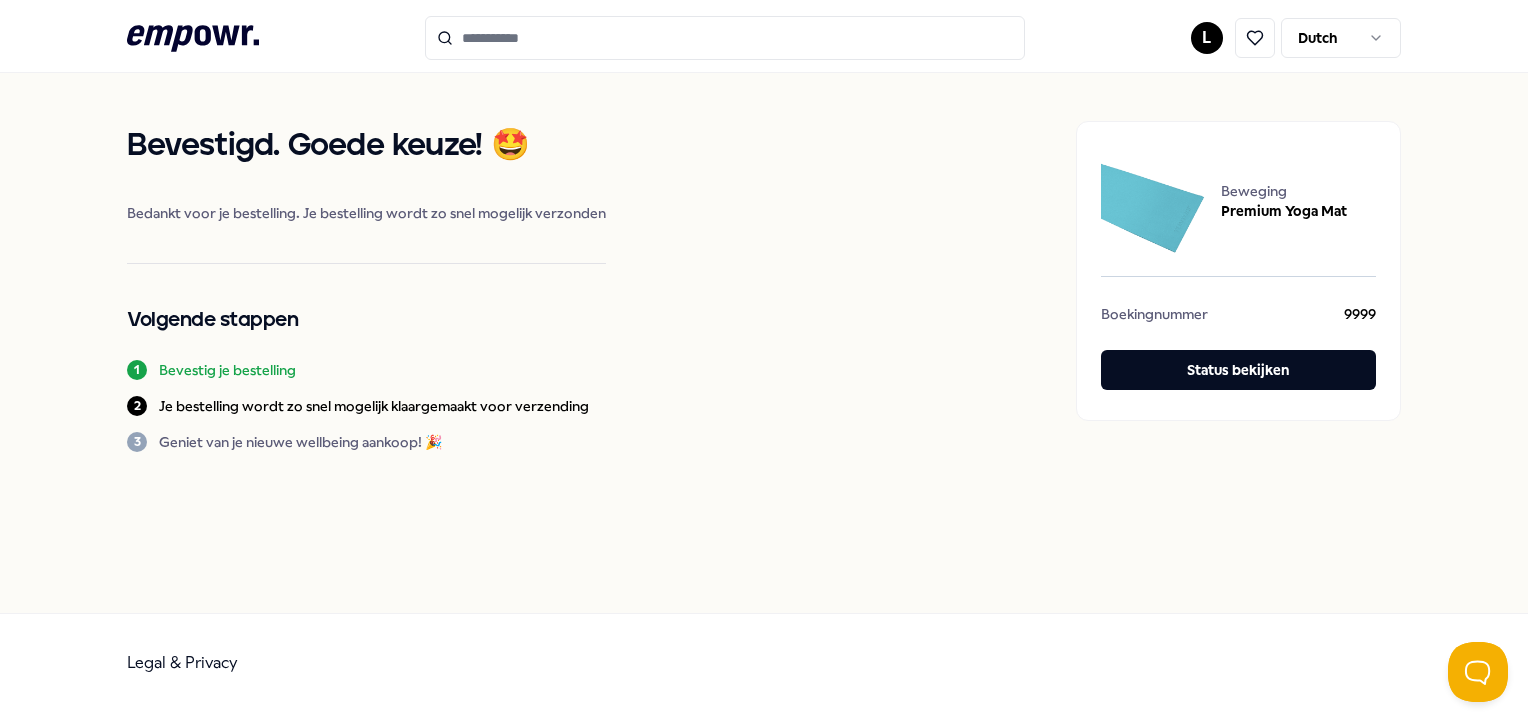 click at bounding box center (725, 38) 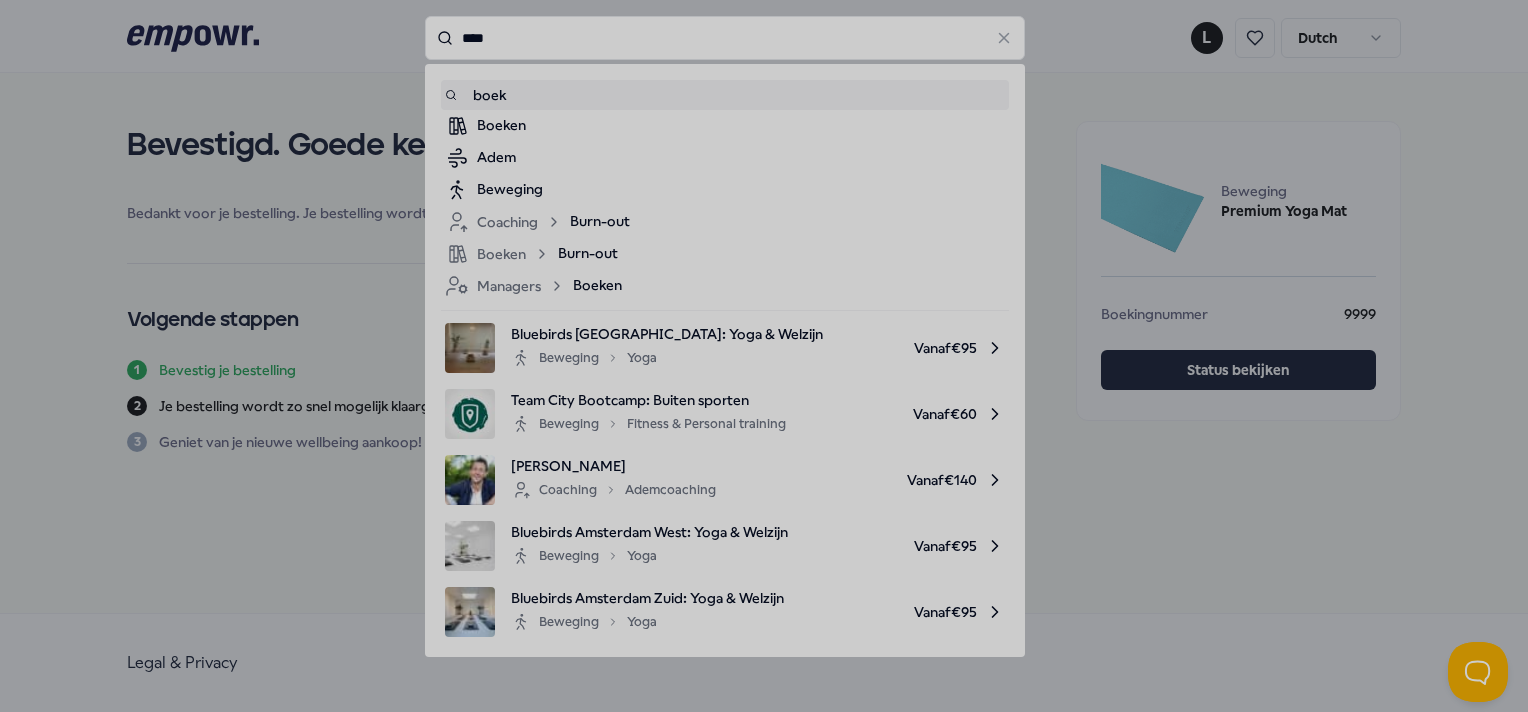 type on "****" 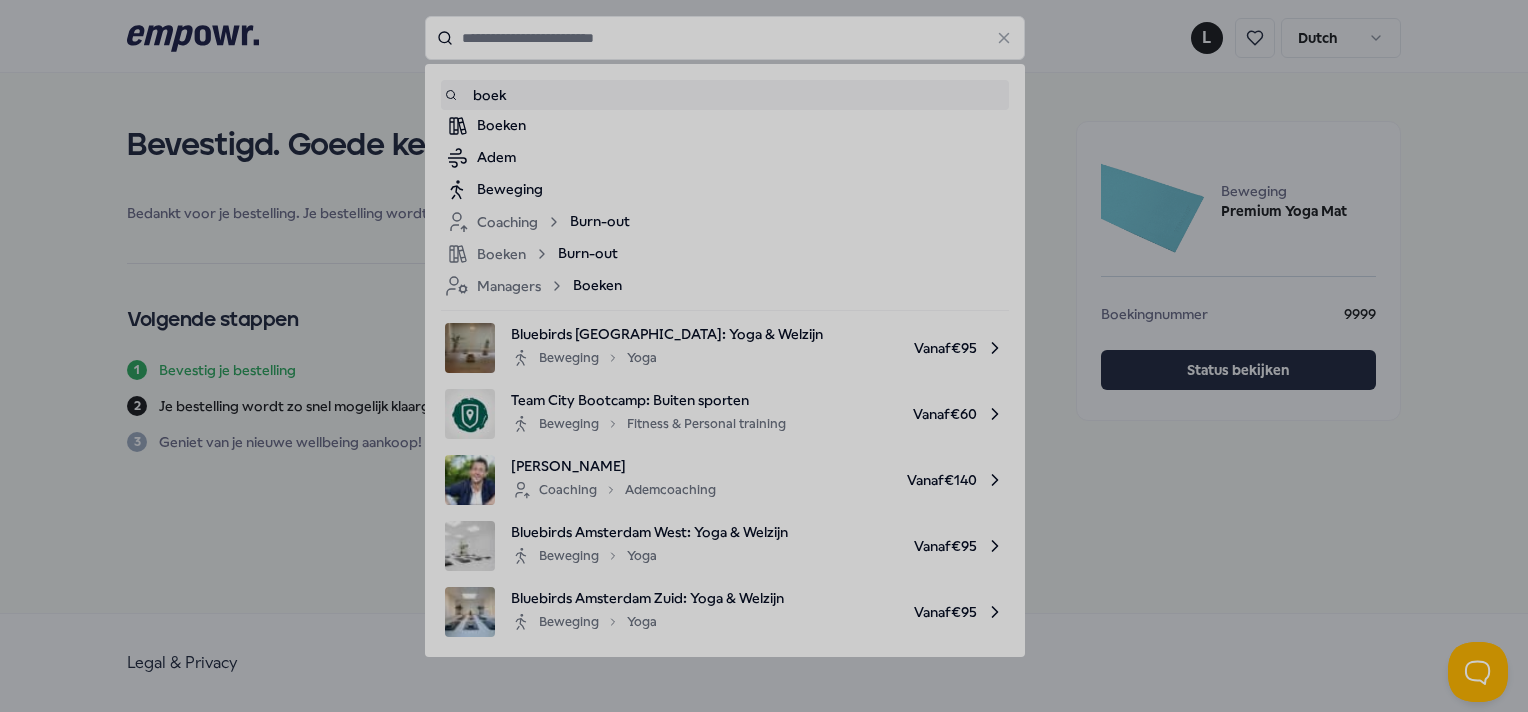 type on "****" 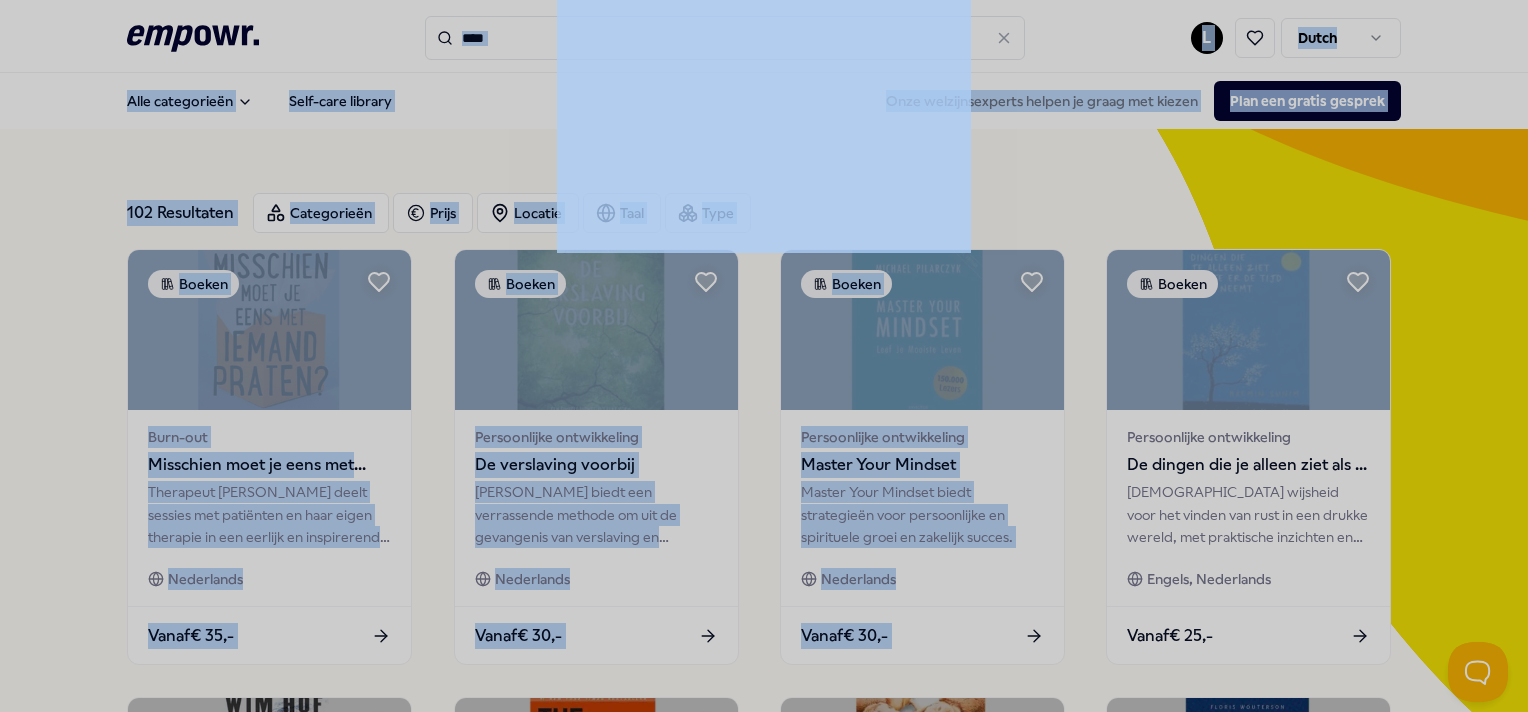 drag, startPoint x: 1523, startPoint y: 212, endPoint x: 1531, endPoint y: 265, distance: 53.600372 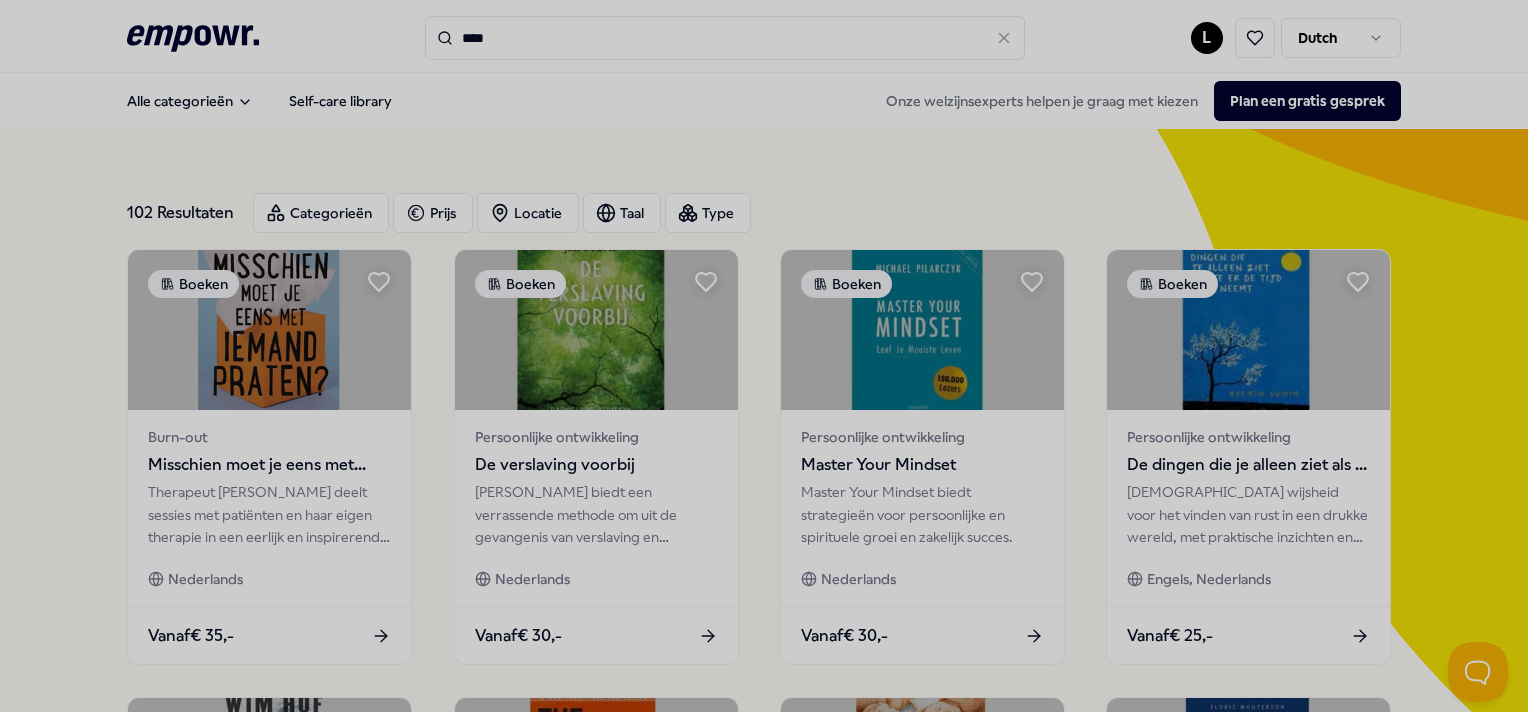 drag, startPoint x: 1528, startPoint y: 346, endPoint x: 1519, endPoint y: 410, distance: 64.629715 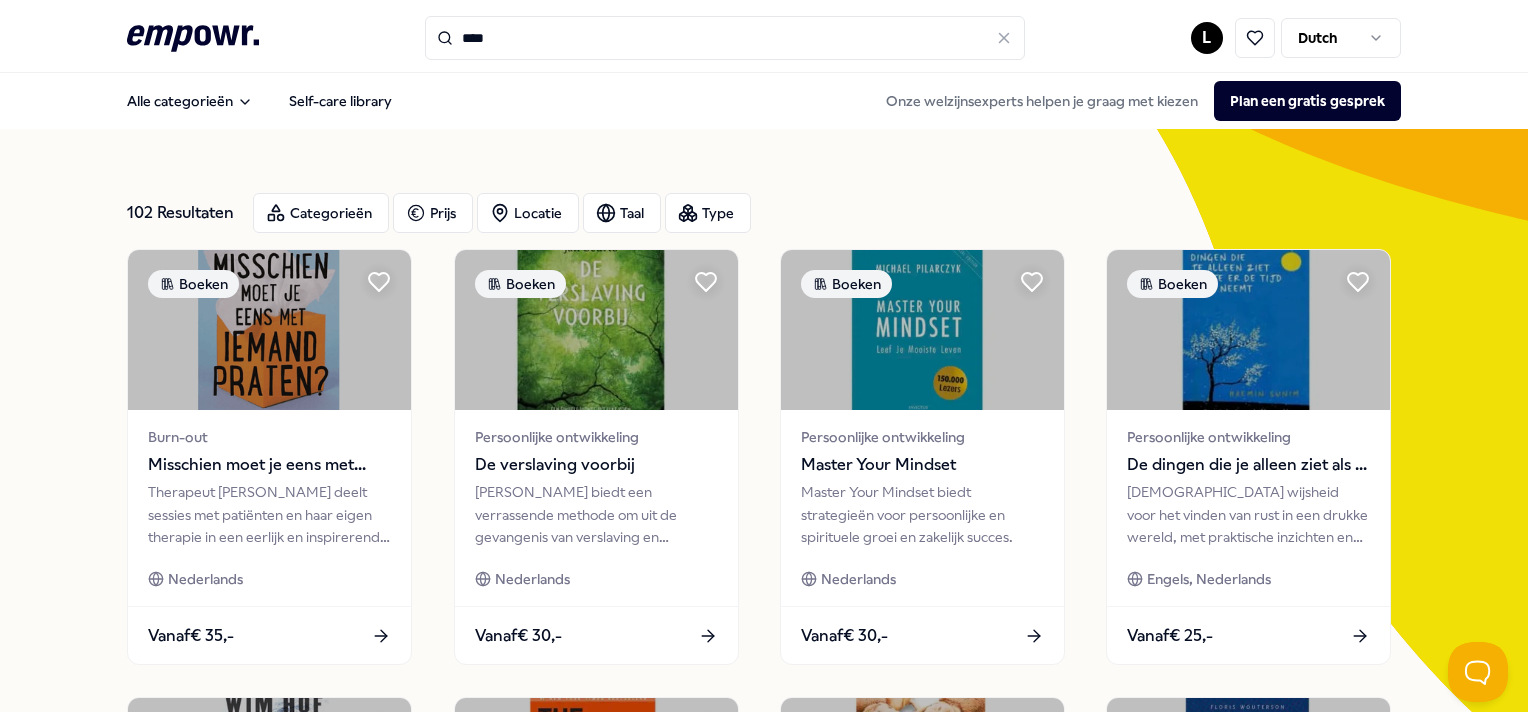 scroll, scrollTop: 622, scrollLeft: 0, axis: vertical 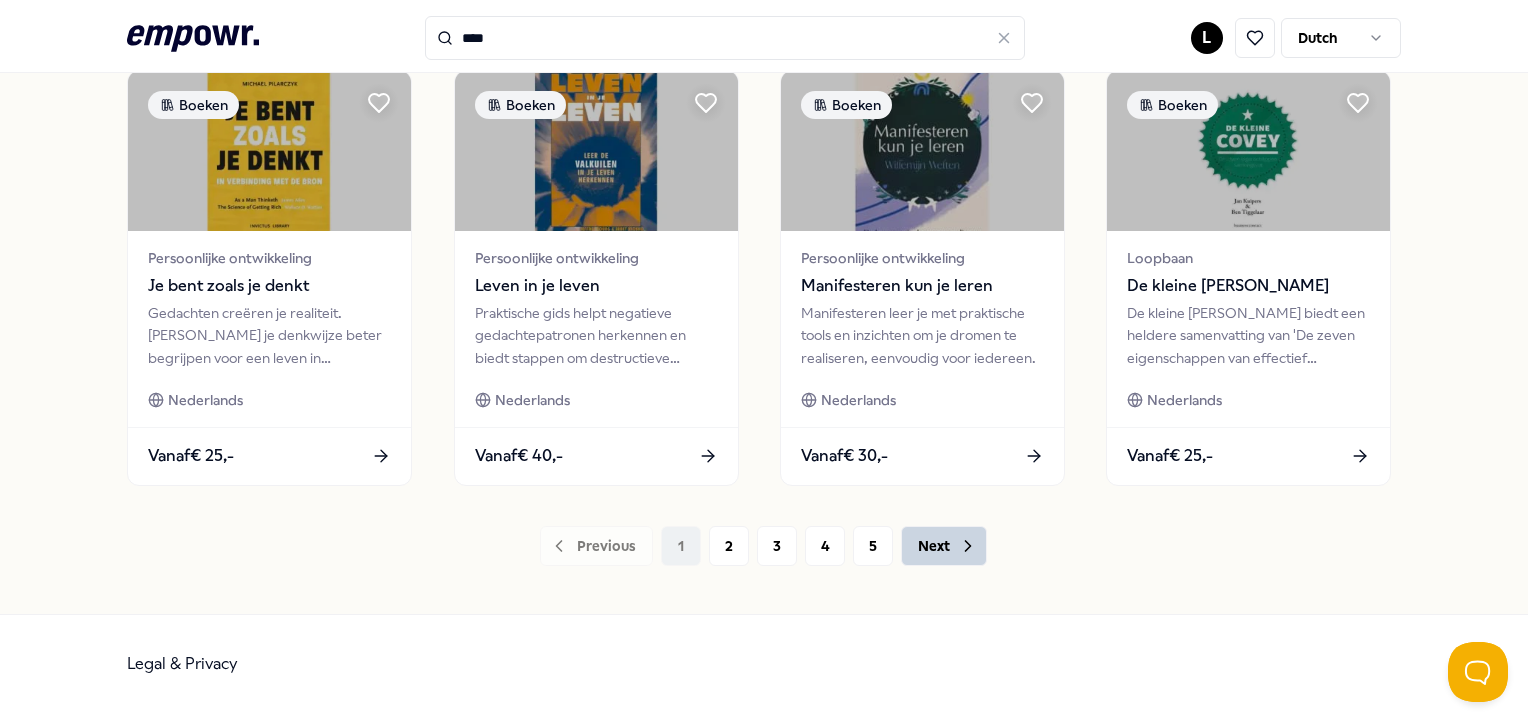 click on "Next" at bounding box center [944, 546] 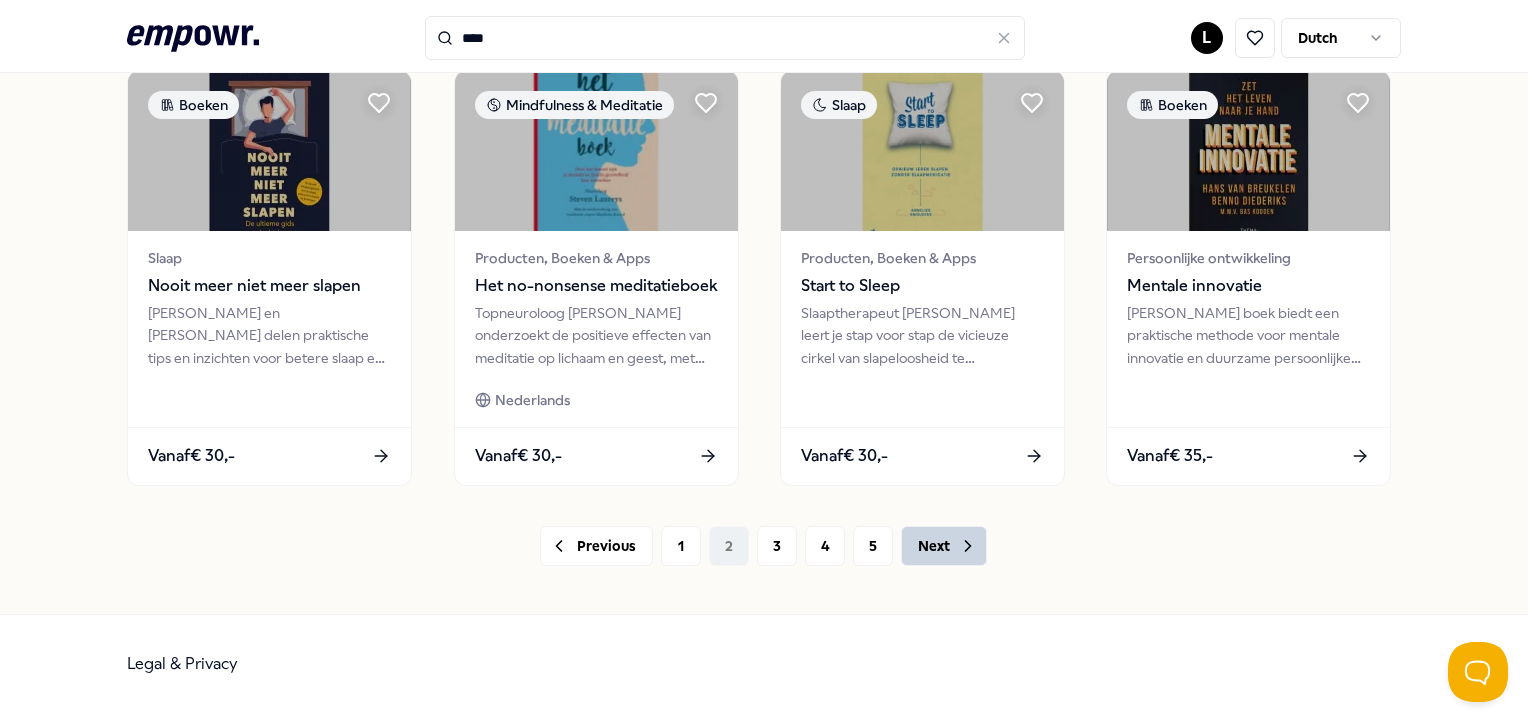 click on "Next" at bounding box center [944, 546] 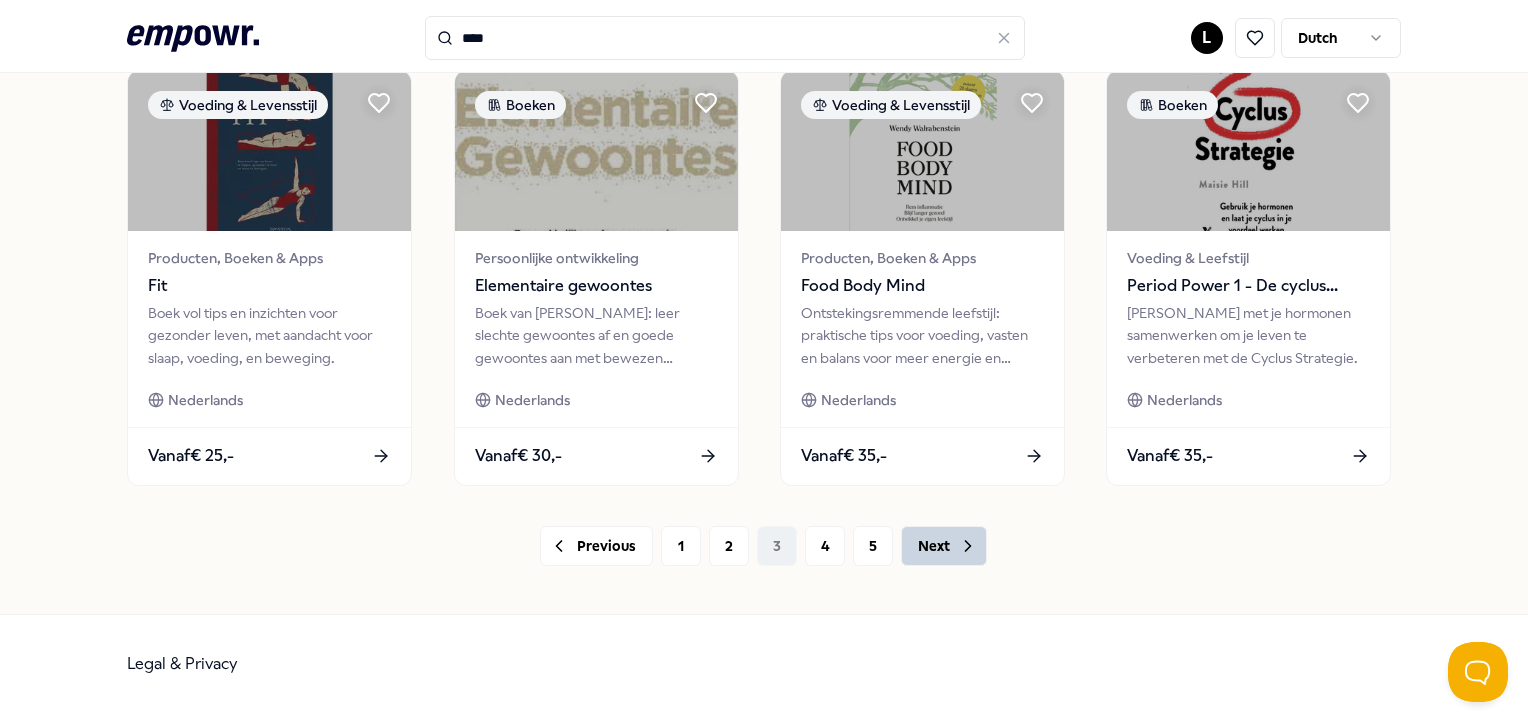click on "Next" at bounding box center (944, 546) 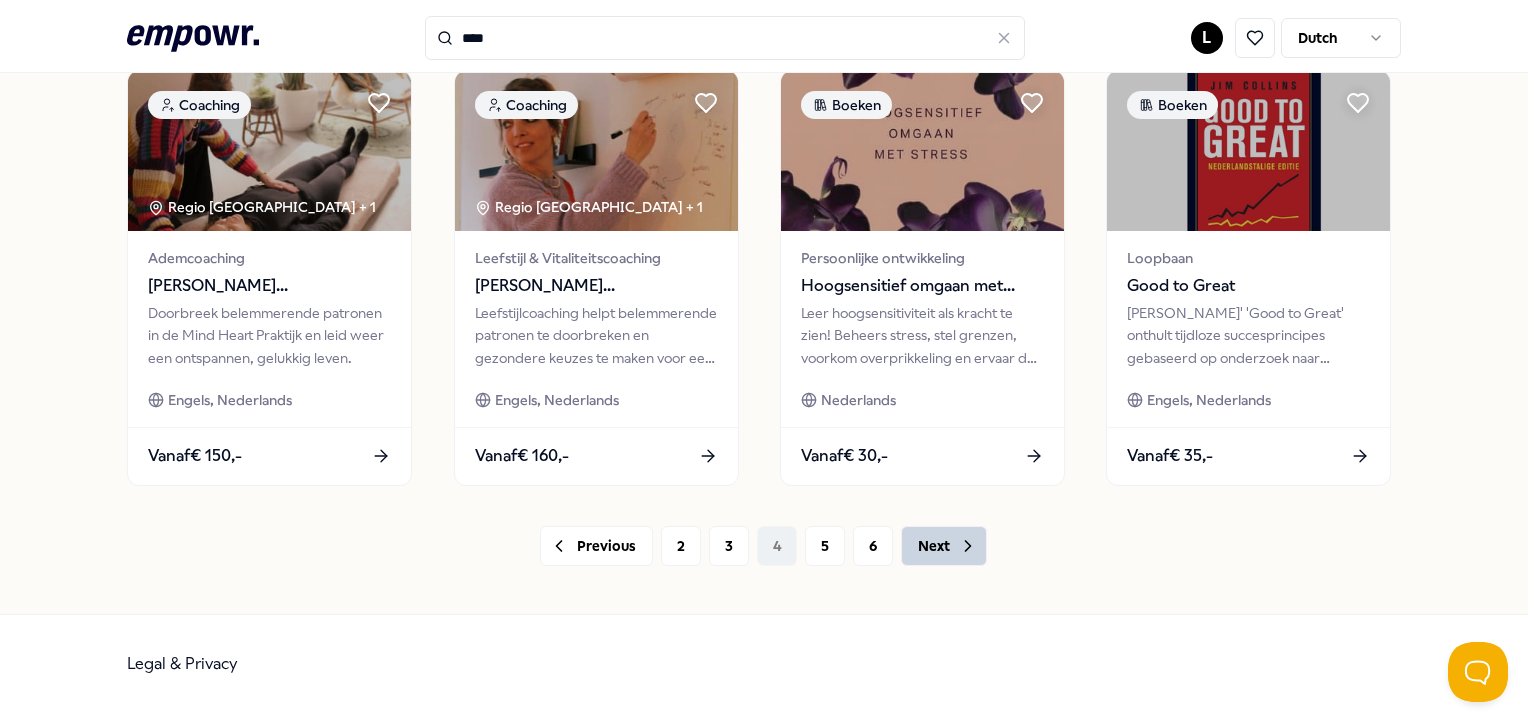 click on "Next" at bounding box center [944, 546] 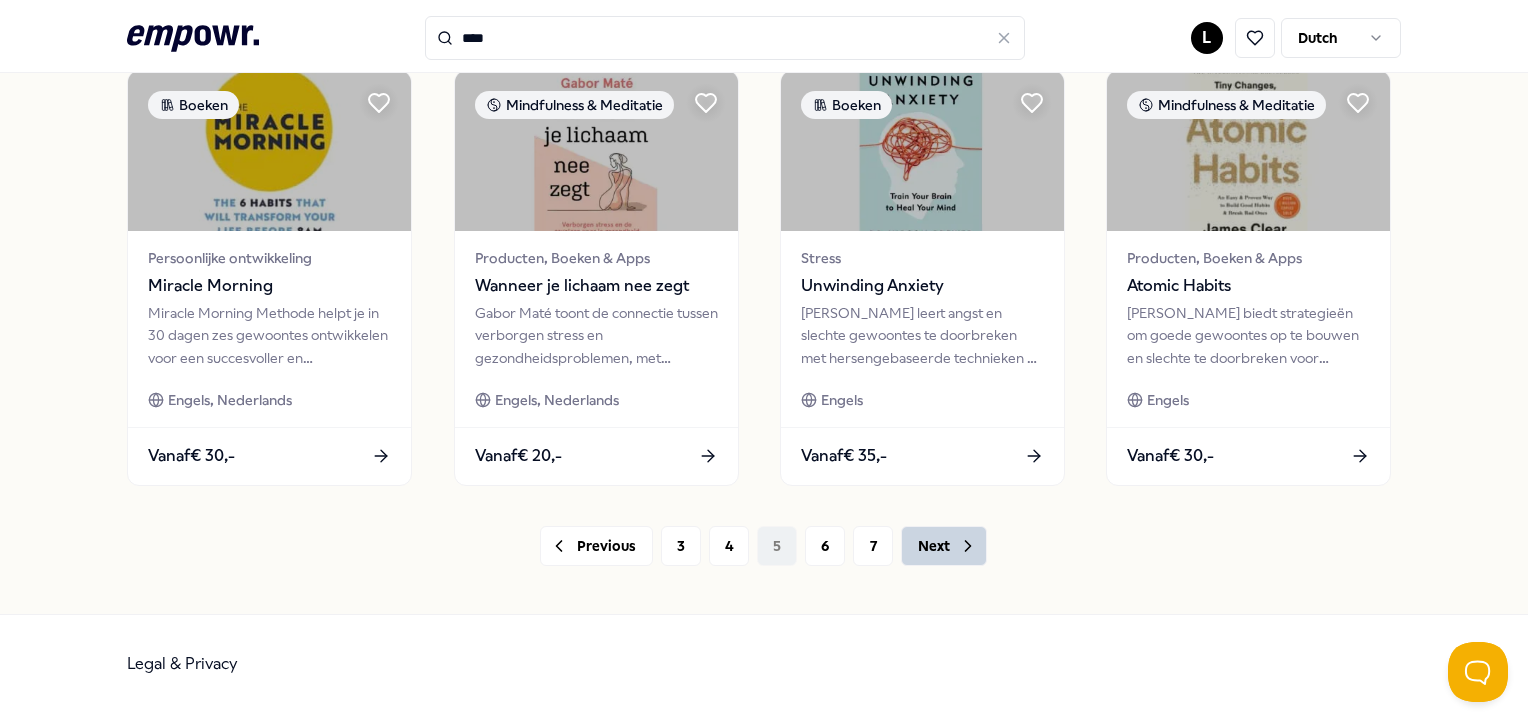 click on "Next" at bounding box center [944, 546] 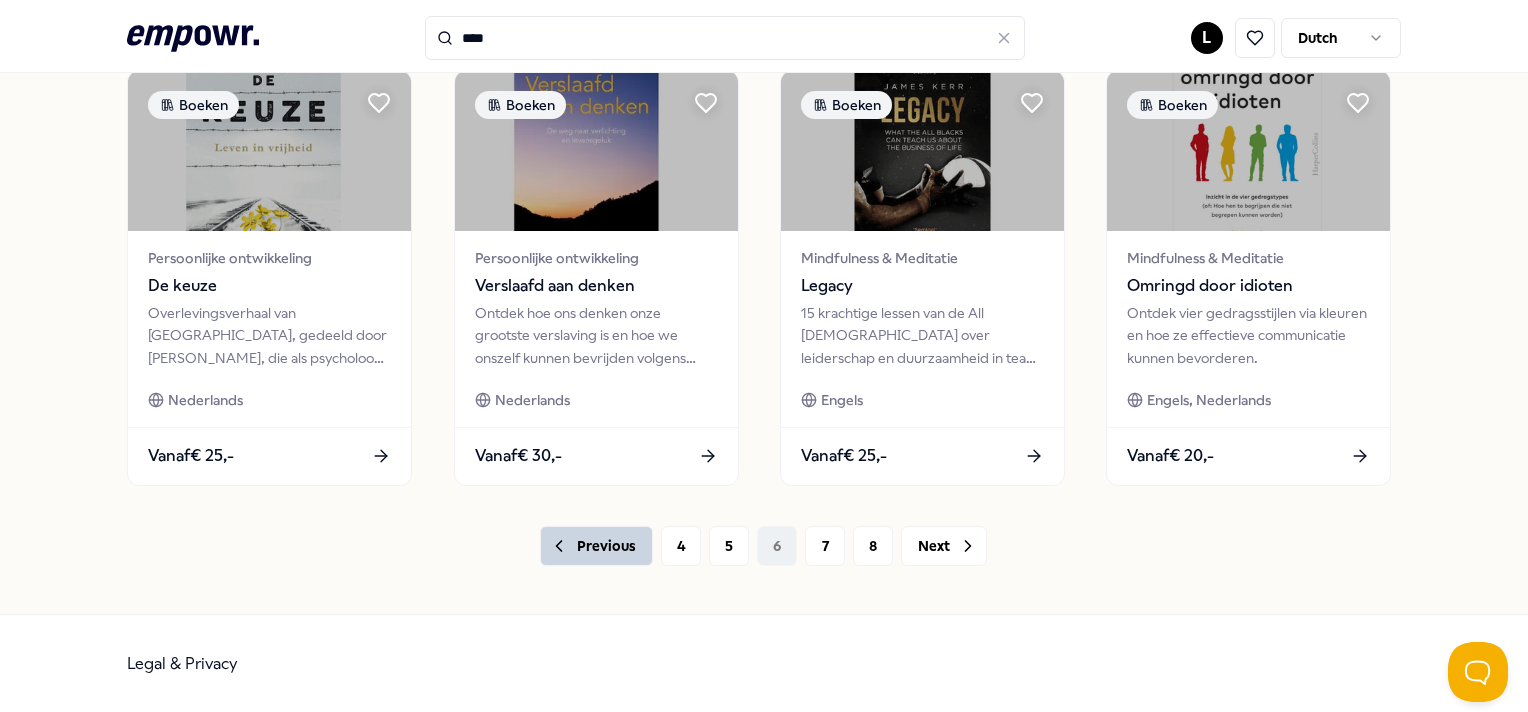 click 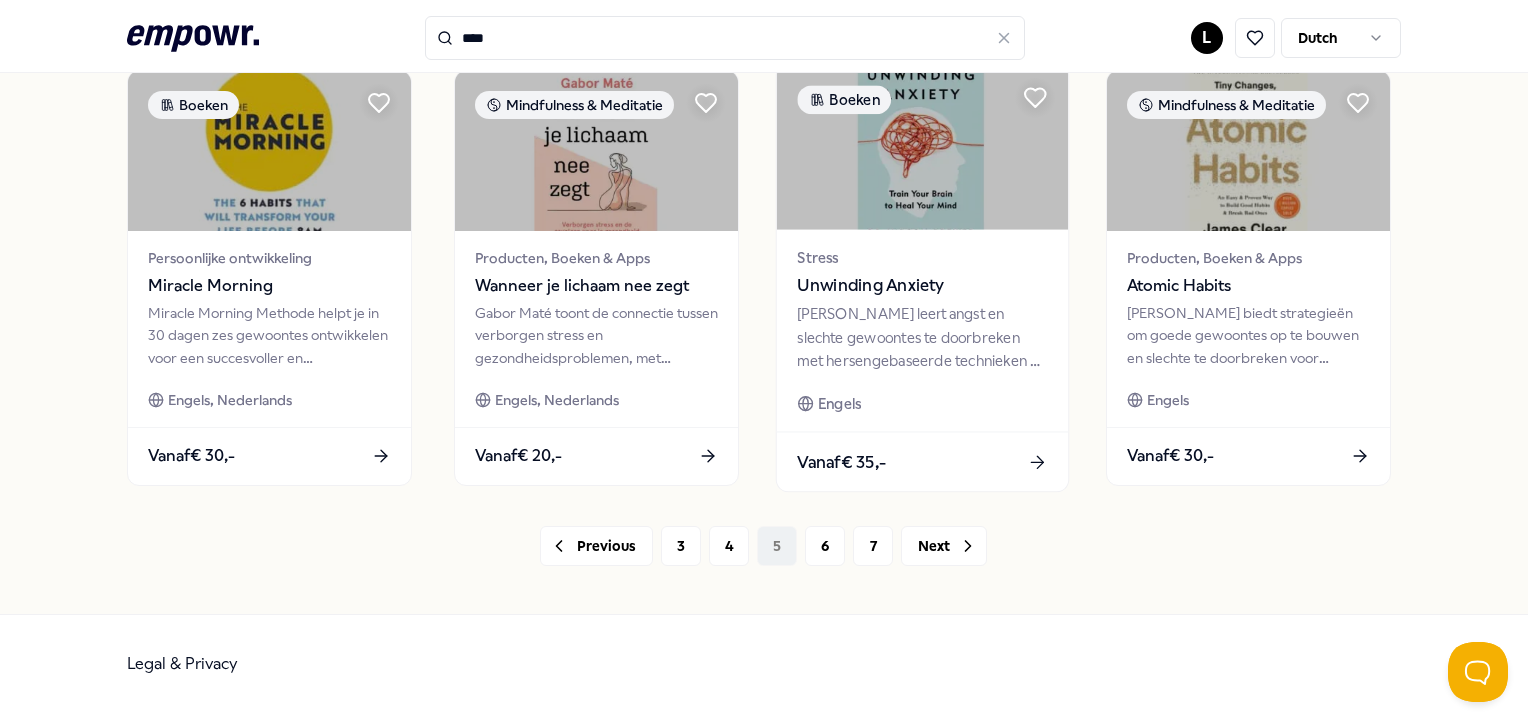 click on "[PERSON_NAME] leert angst en slechte gewoontes te doorbreken met
hersengebaseerde technieken en mindfulness." at bounding box center [922, 337] 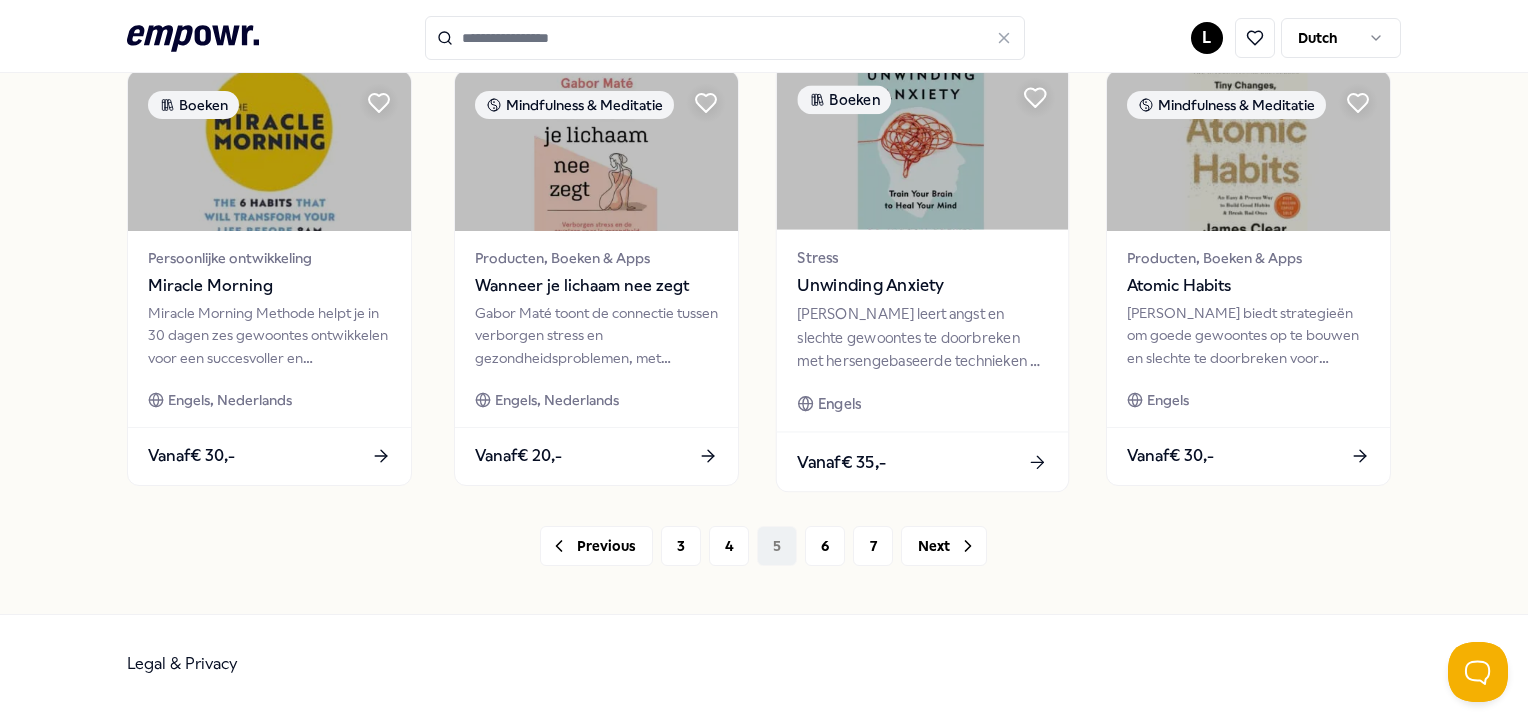 scroll, scrollTop: 128, scrollLeft: 0, axis: vertical 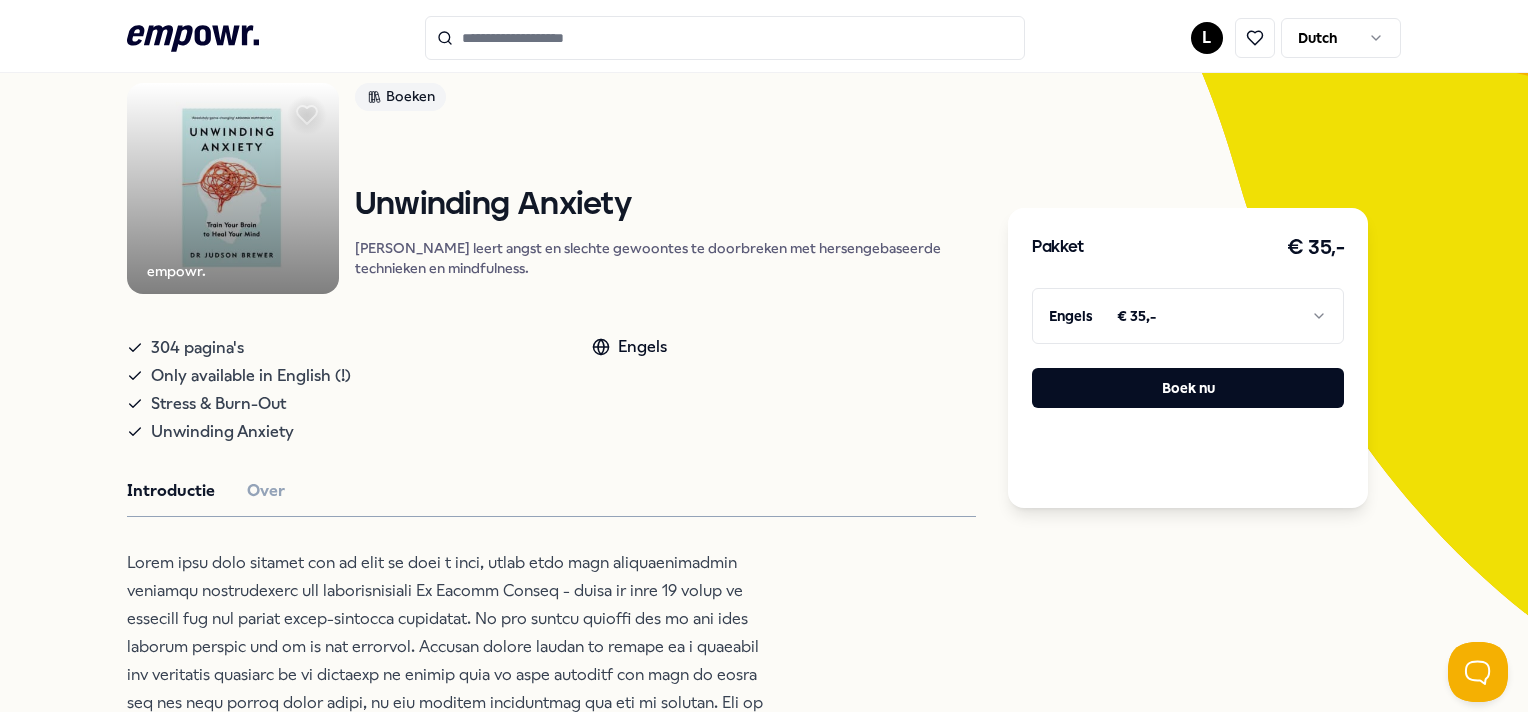 type on "****" 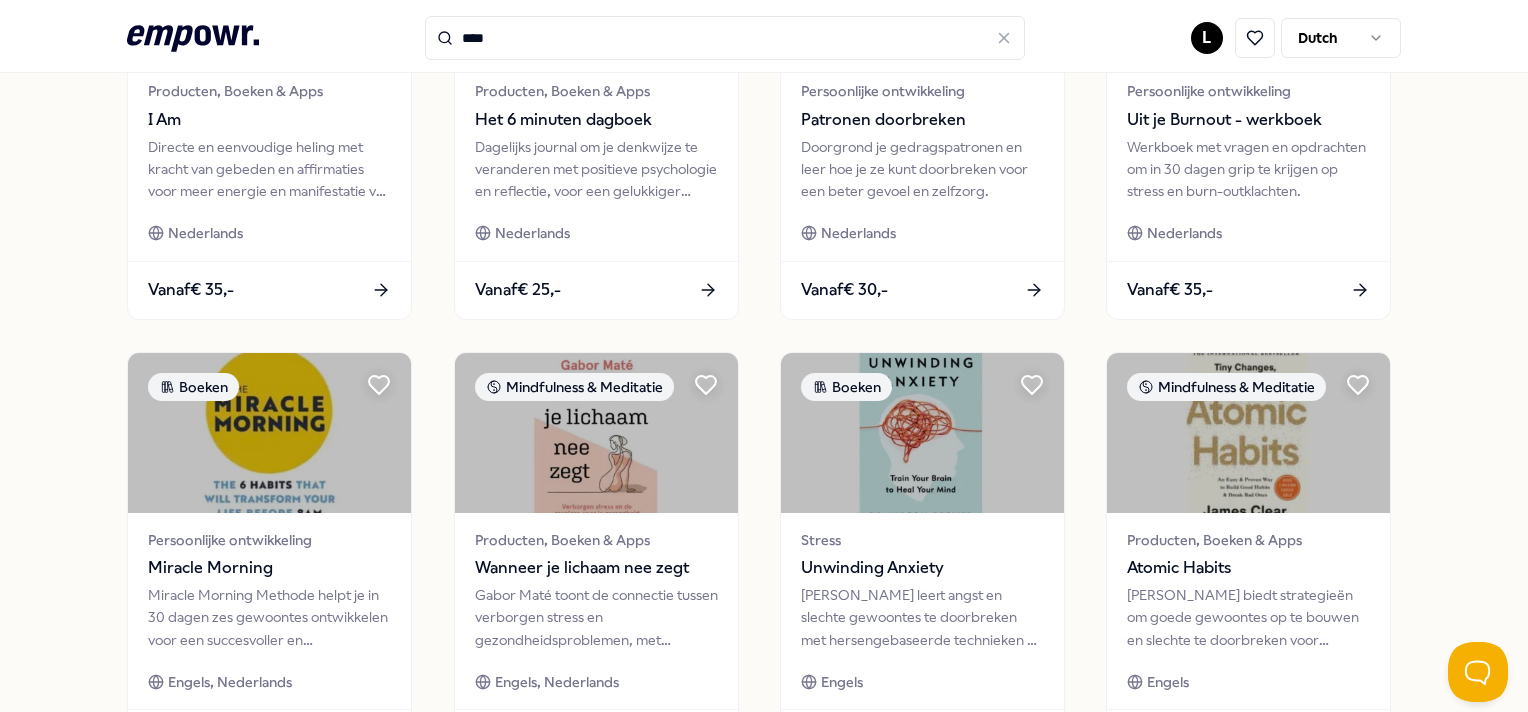 scroll, scrollTop: 1076, scrollLeft: 0, axis: vertical 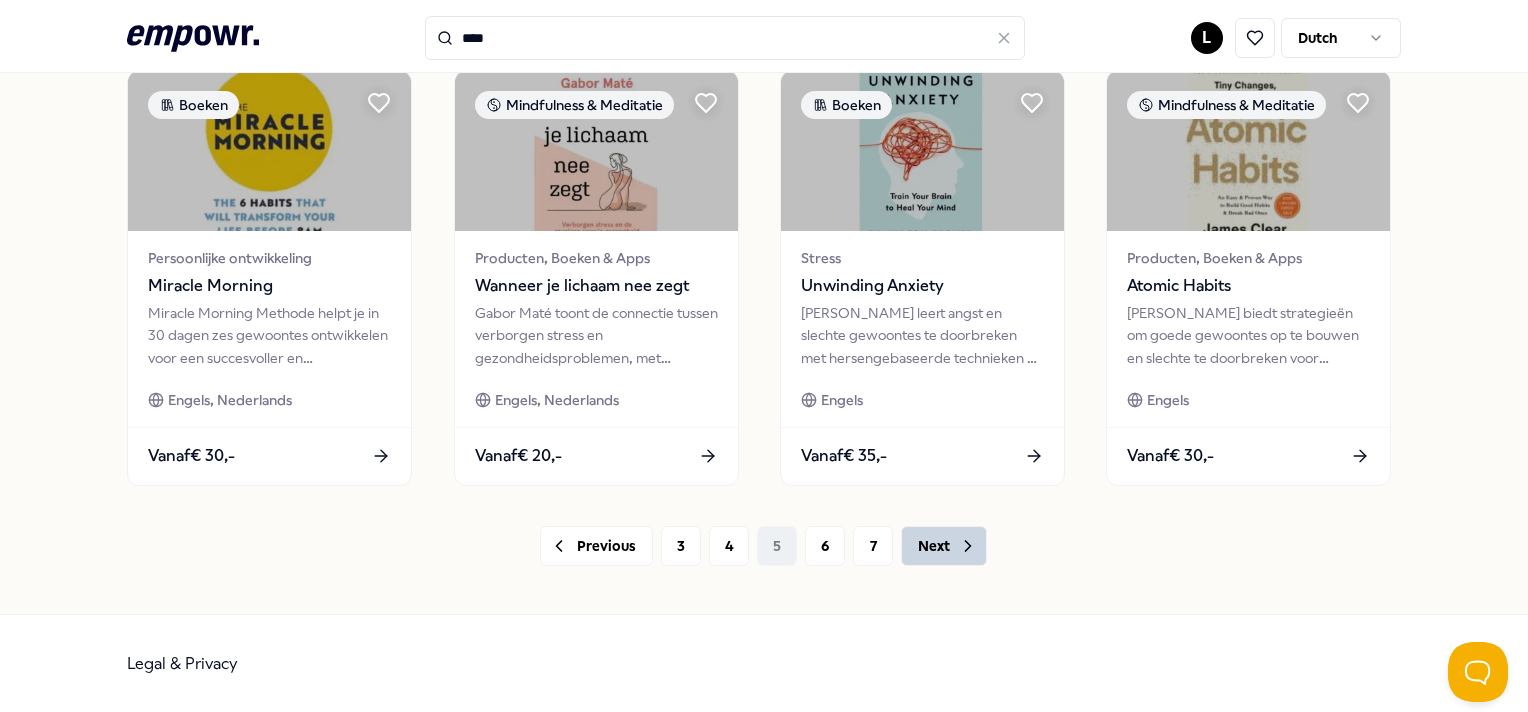 click on "Next" at bounding box center [944, 546] 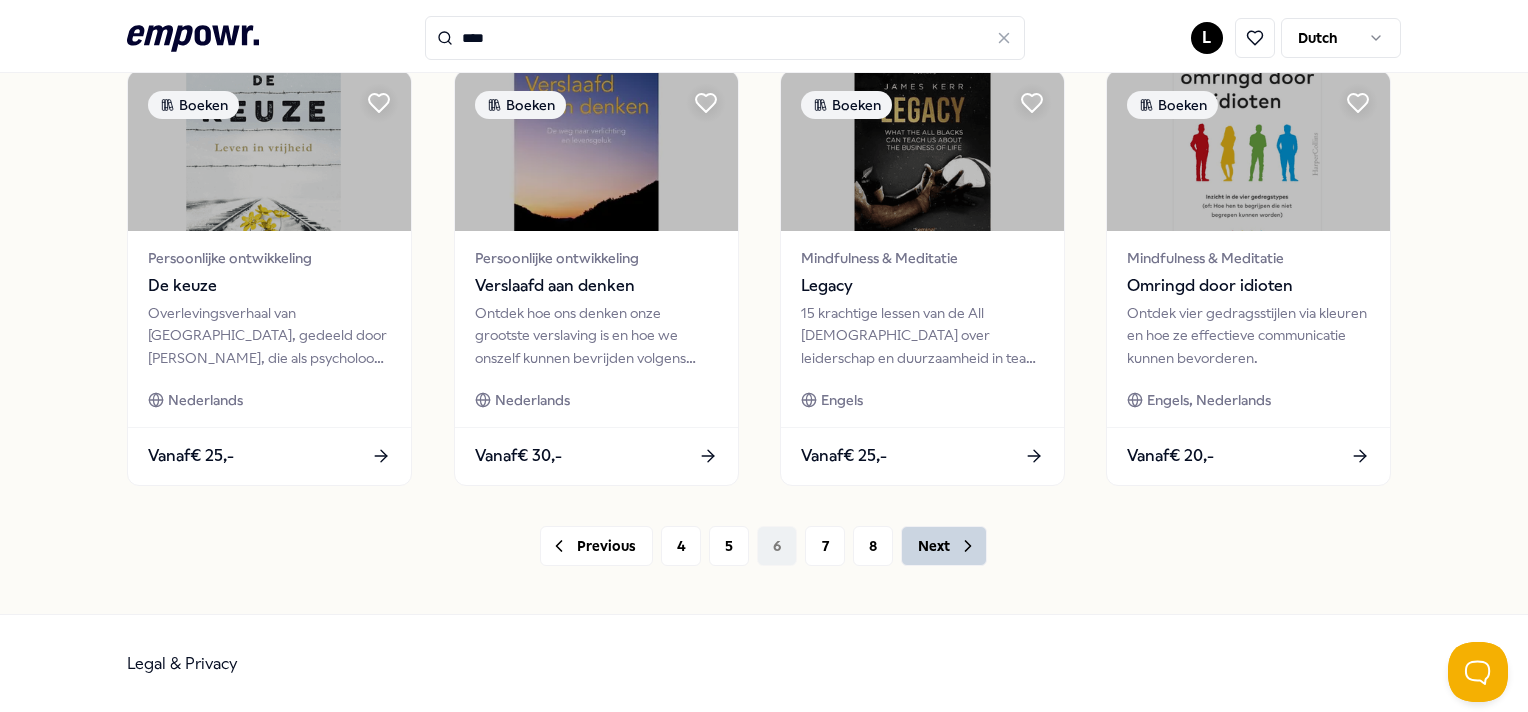 click on "Next" at bounding box center (944, 546) 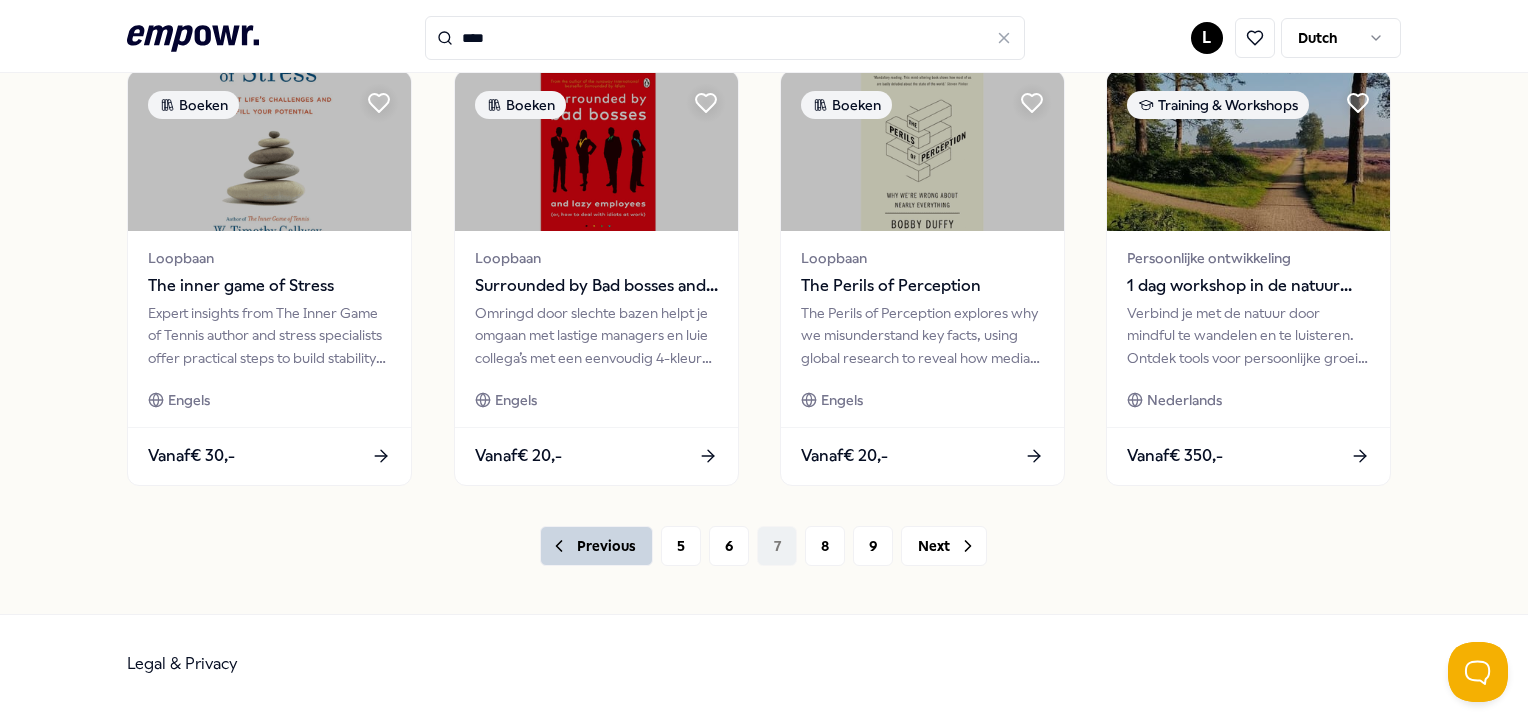 click 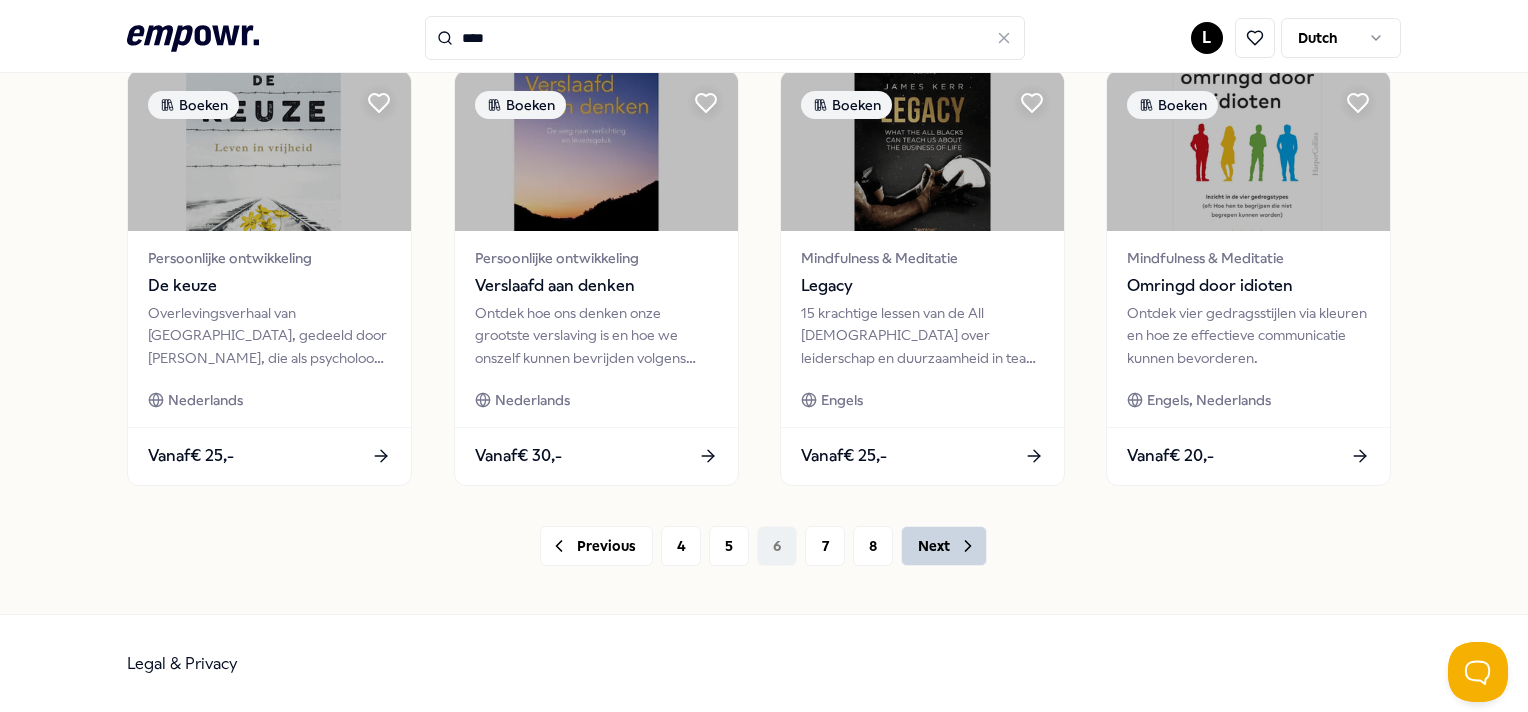 click 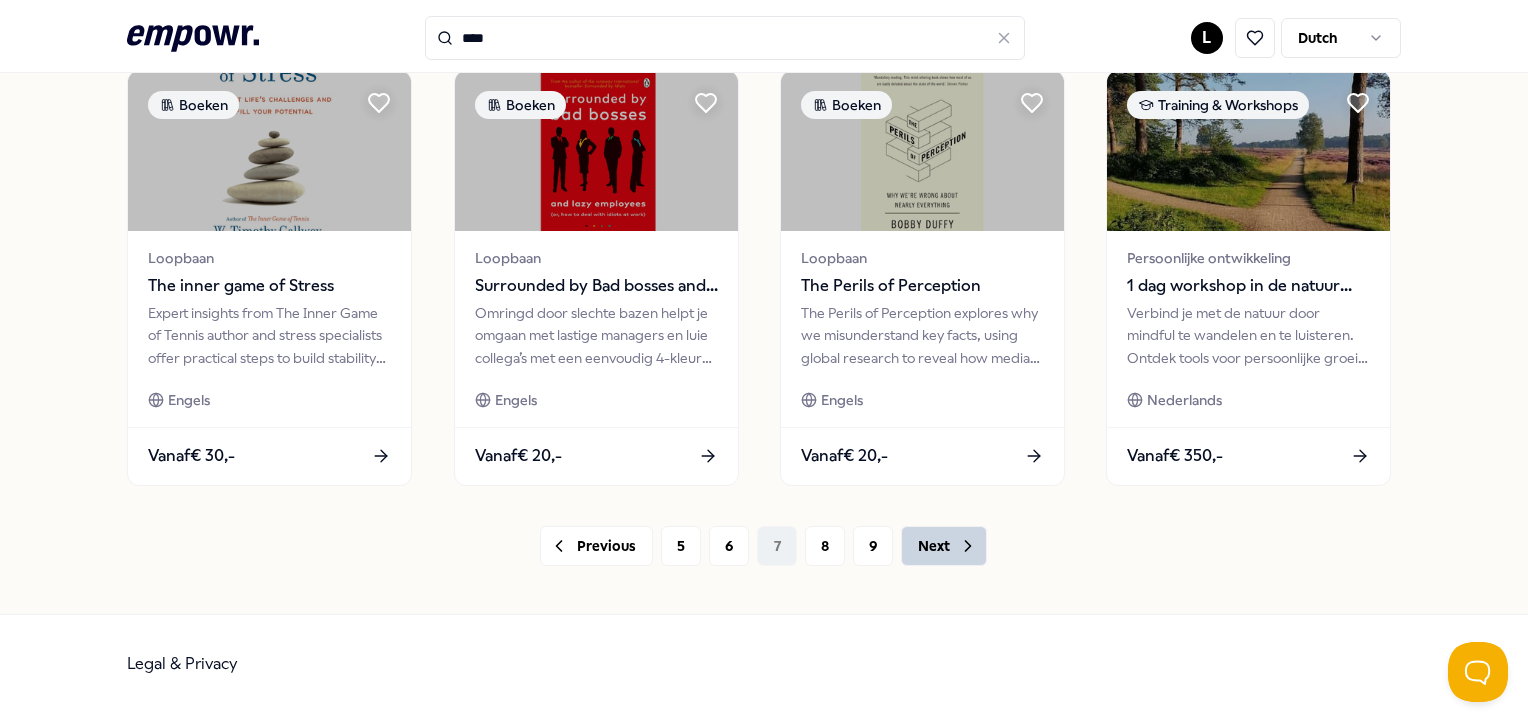 click 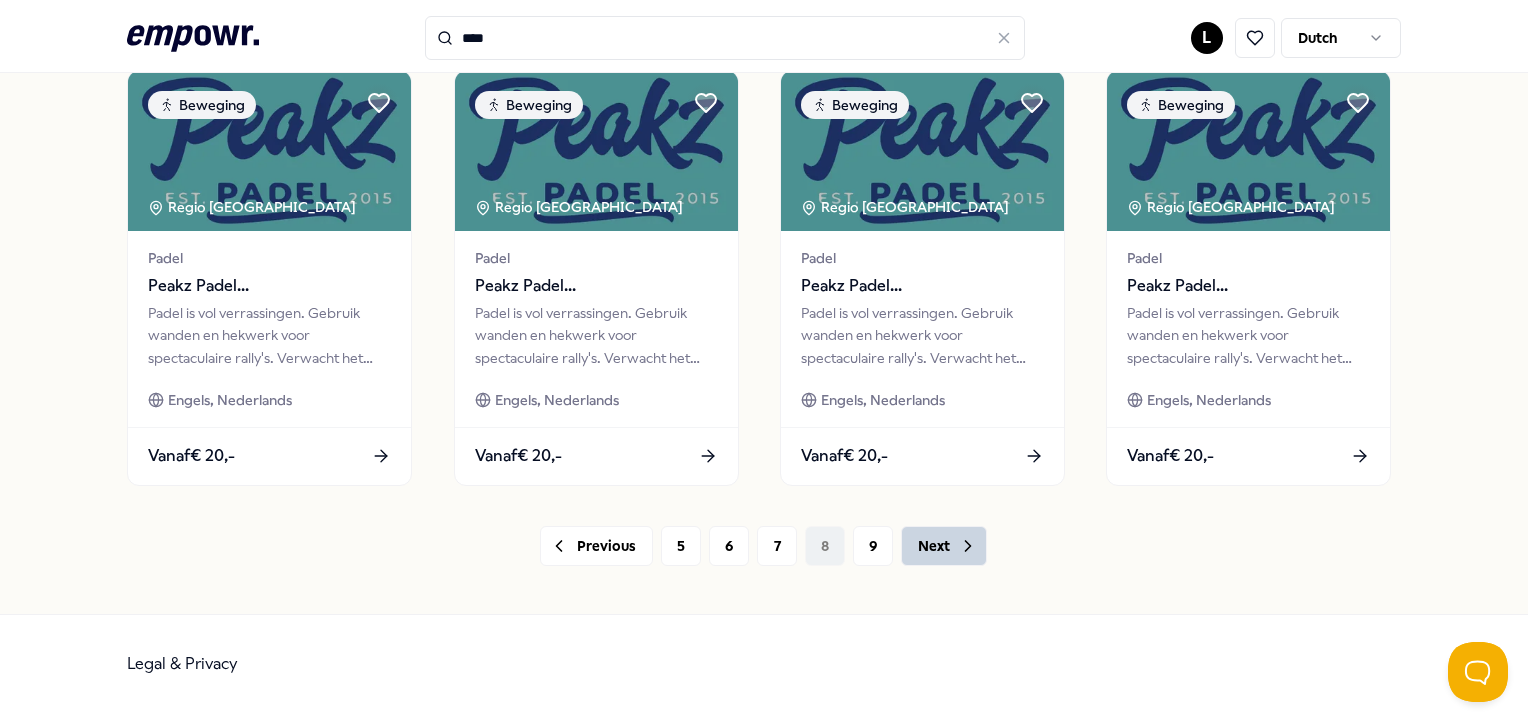 click 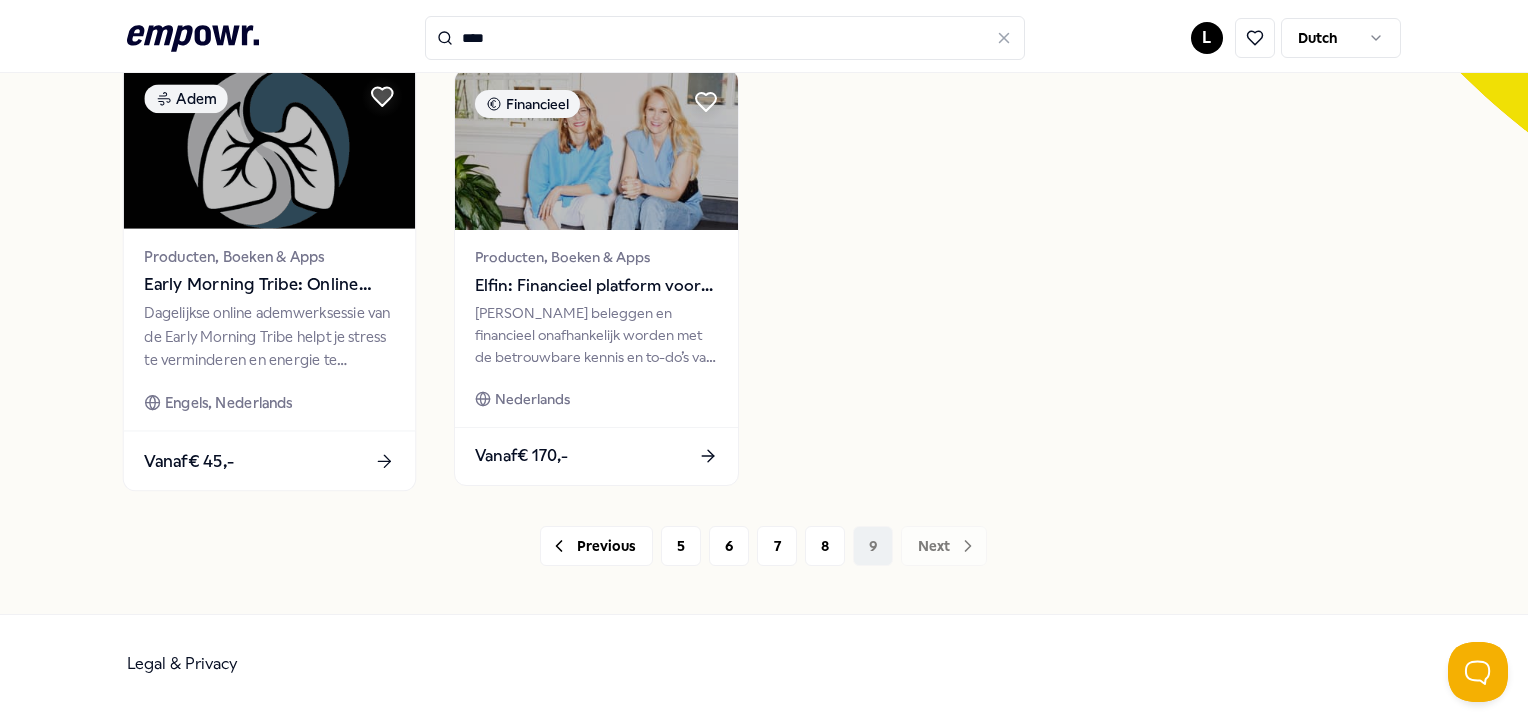 click on "Early Morning Tribe: Online breathwork" at bounding box center [270, 285] 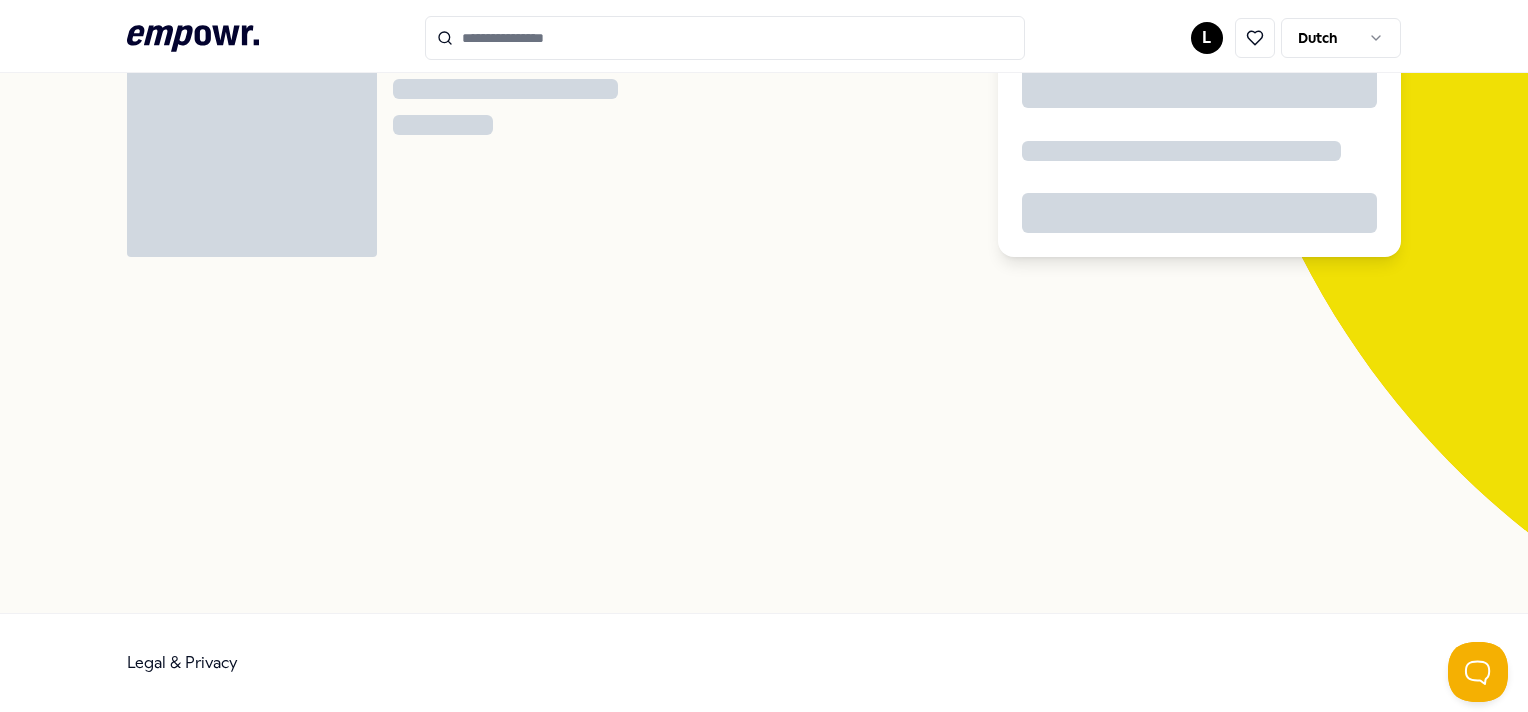 scroll, scrollTop: 128, scrollLeft: 0, axis: vertical 